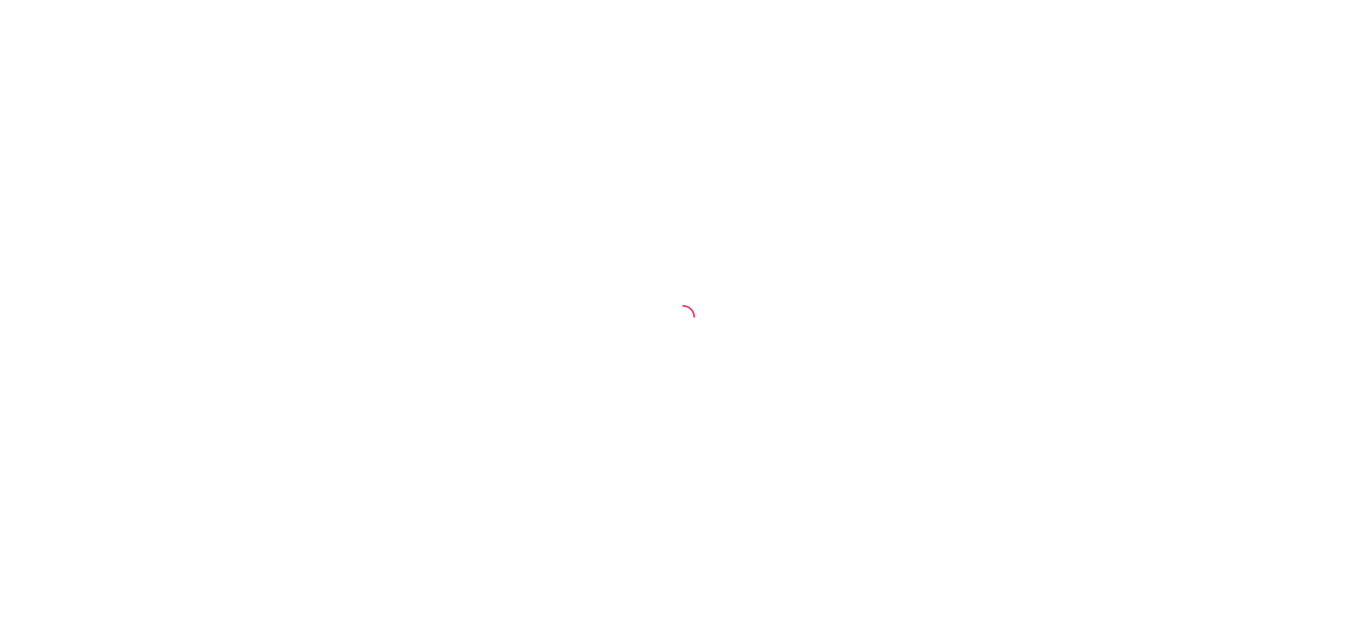 scroll, scrollTop: 0, scrollLeft: 0, axis: both 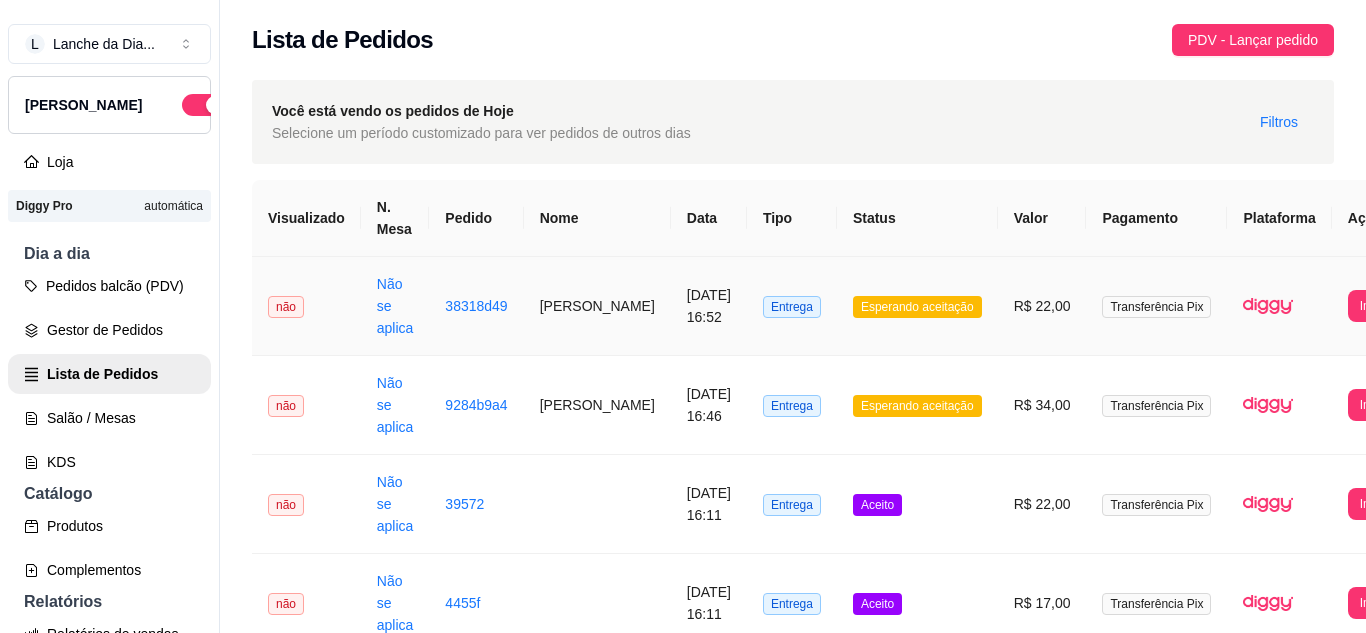 click on "[DATE] 16:52" at bounding box center (709, 306) 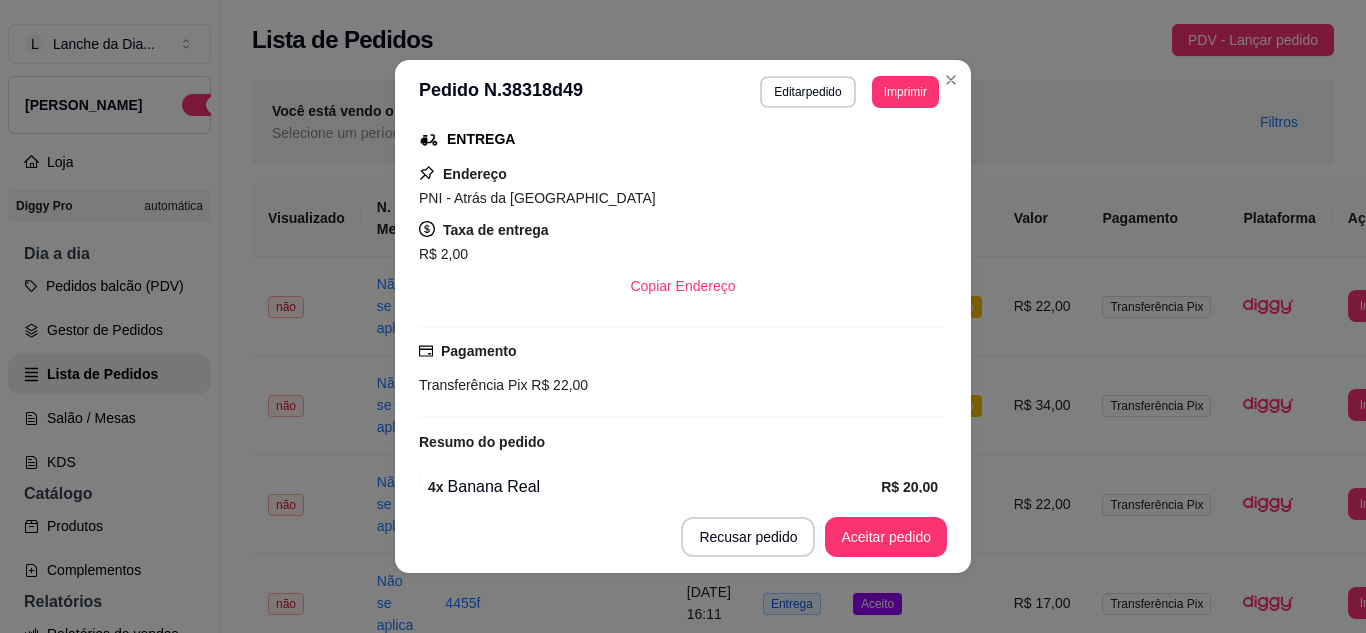scroll, scrollTop: 416, scrollLeft: 0, axis: vertical 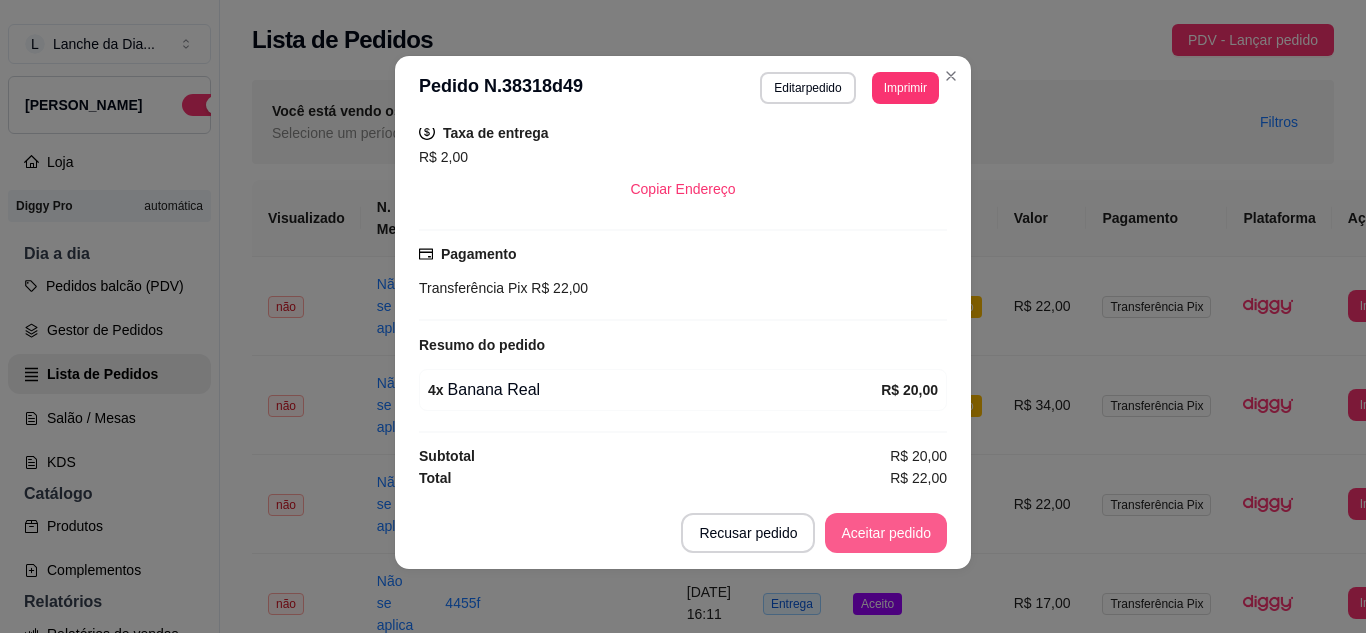 click on "Aceitar pedido" at bounding box center [886, 533] 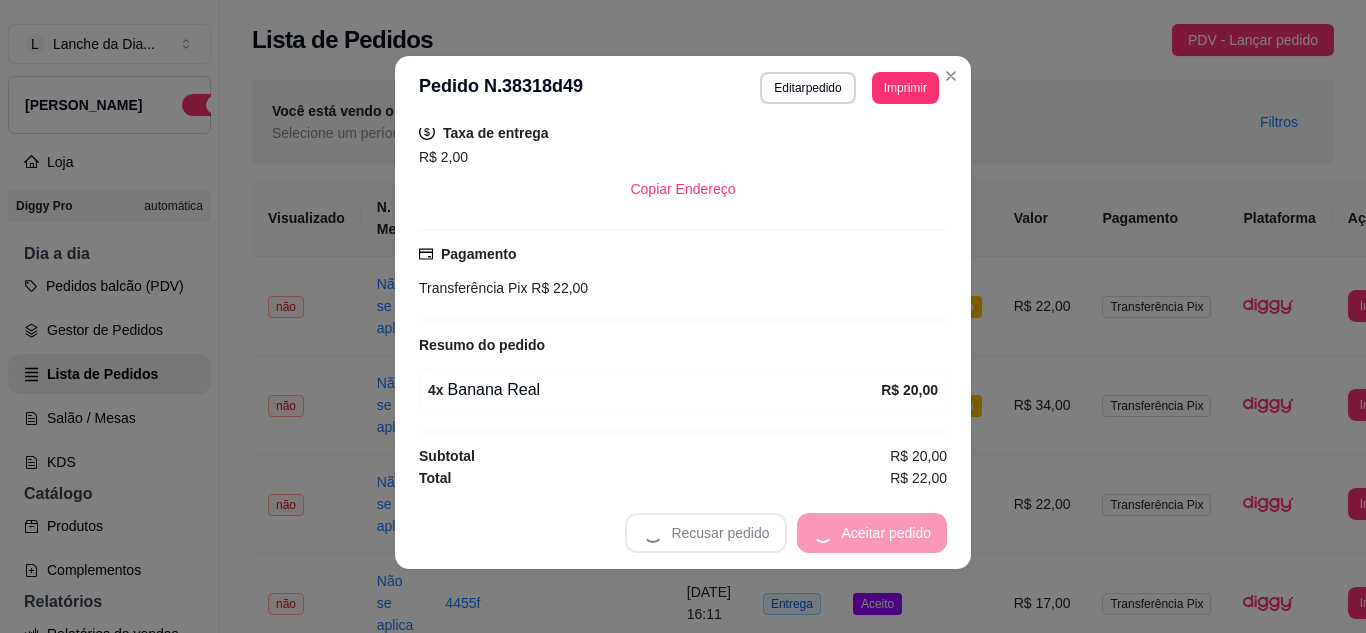 click on "Recusar pedido Aceitar pedido" at bounding box center [786, 533] 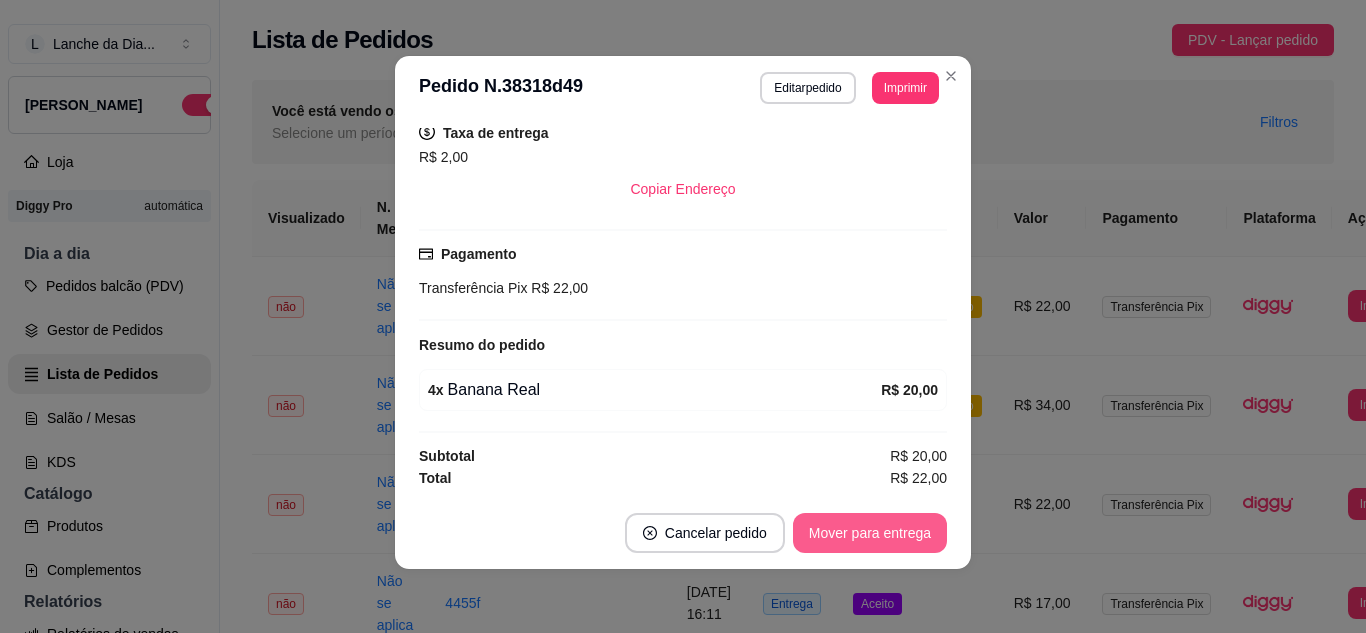 click on "Mover para entrega" at bounding box center (870, 533) 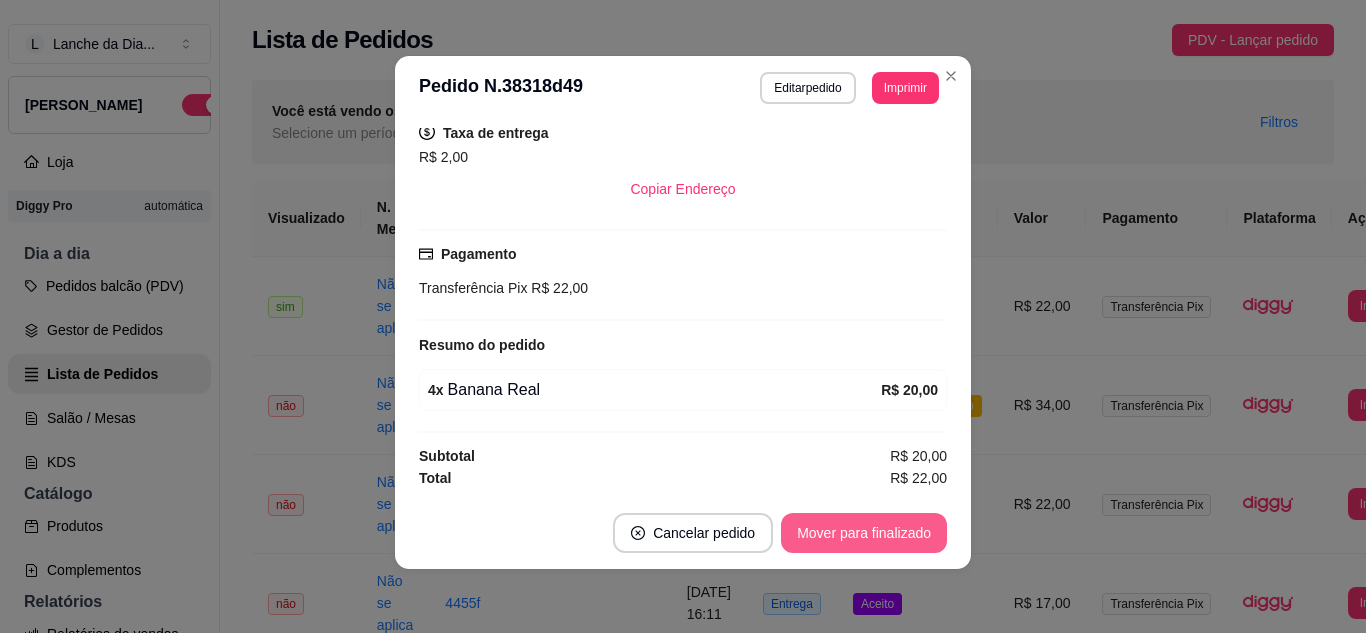 click on "Mover para finalizado" at bounding box center (864, 533) 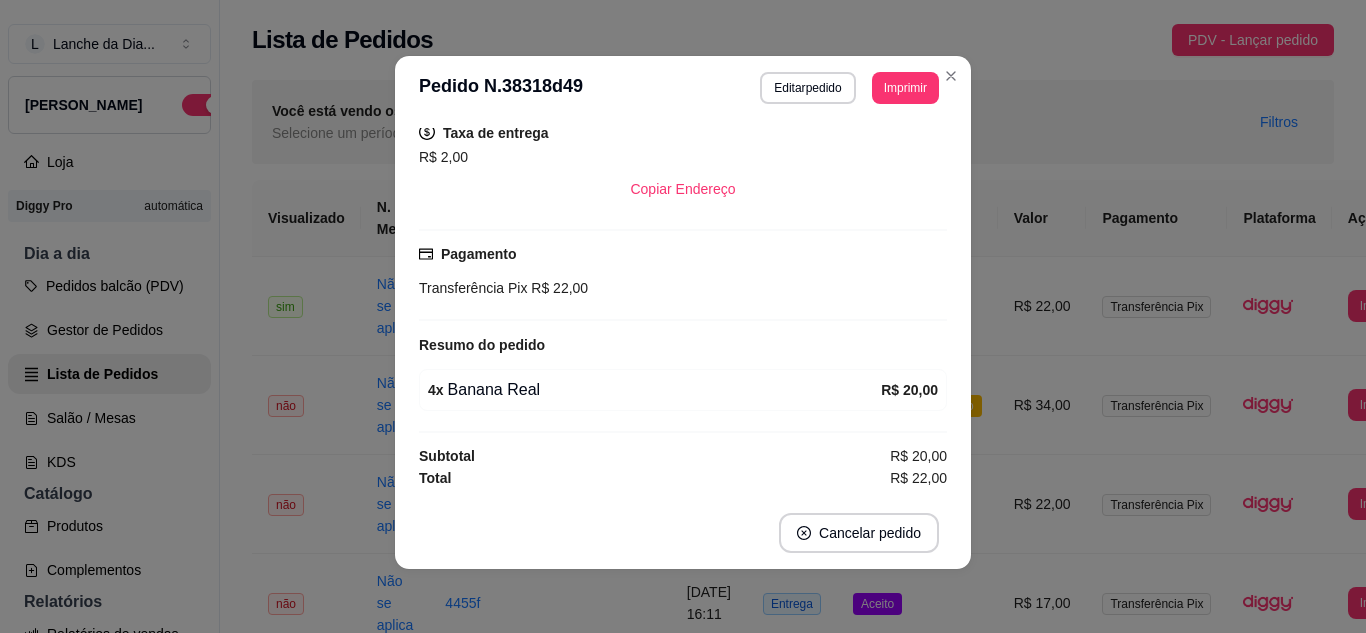 scroll, scrollTop: 370, scrollLeft: 0, axis: vertical 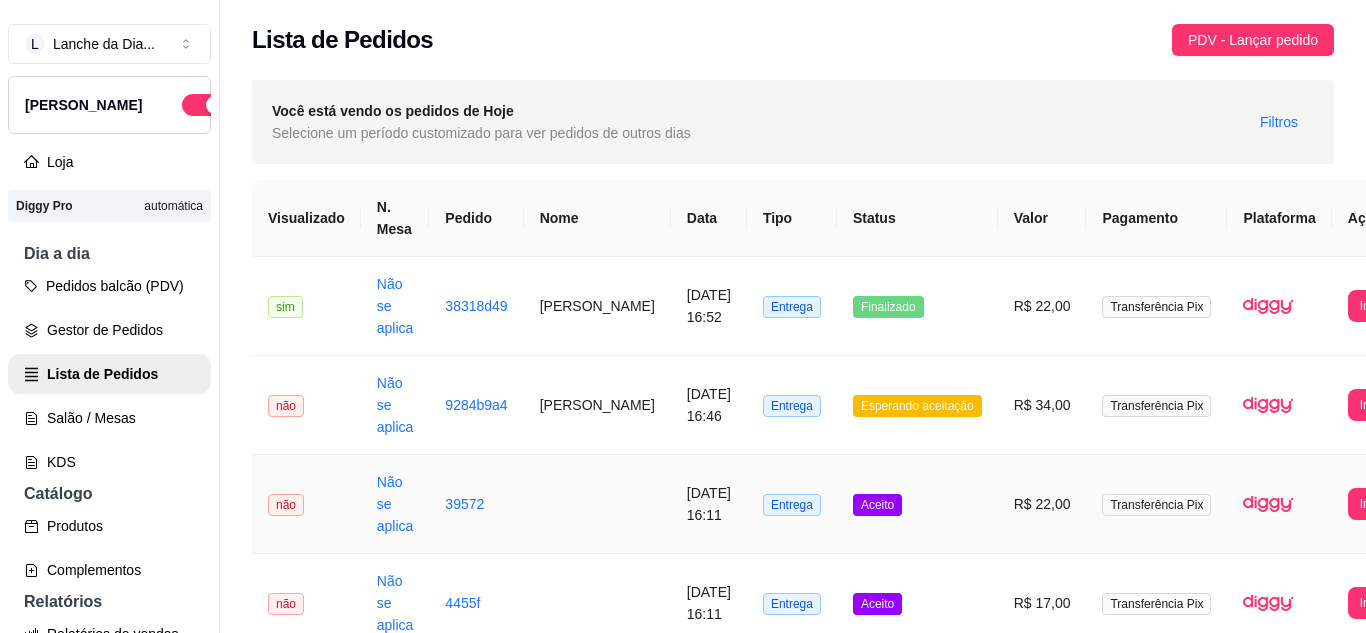 click on "[DATE] 16:11" at bounding box center (709, 504) 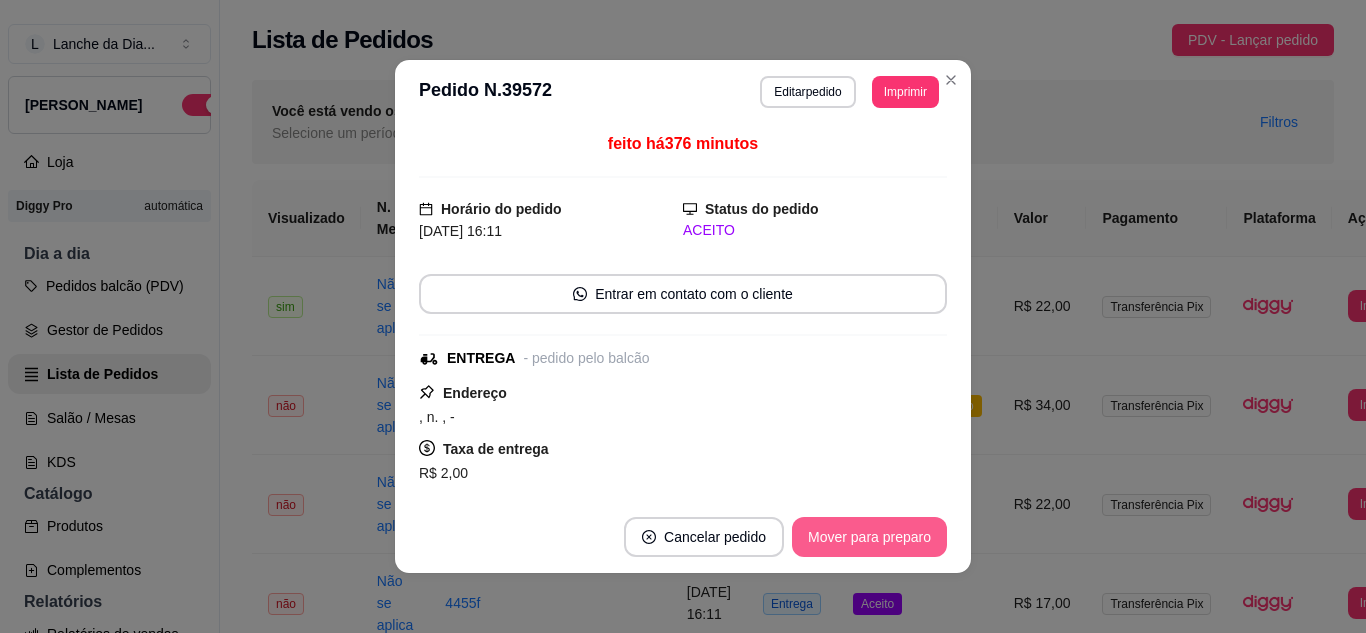 click on "Mover para preparo" at bounding box center [869, 537] 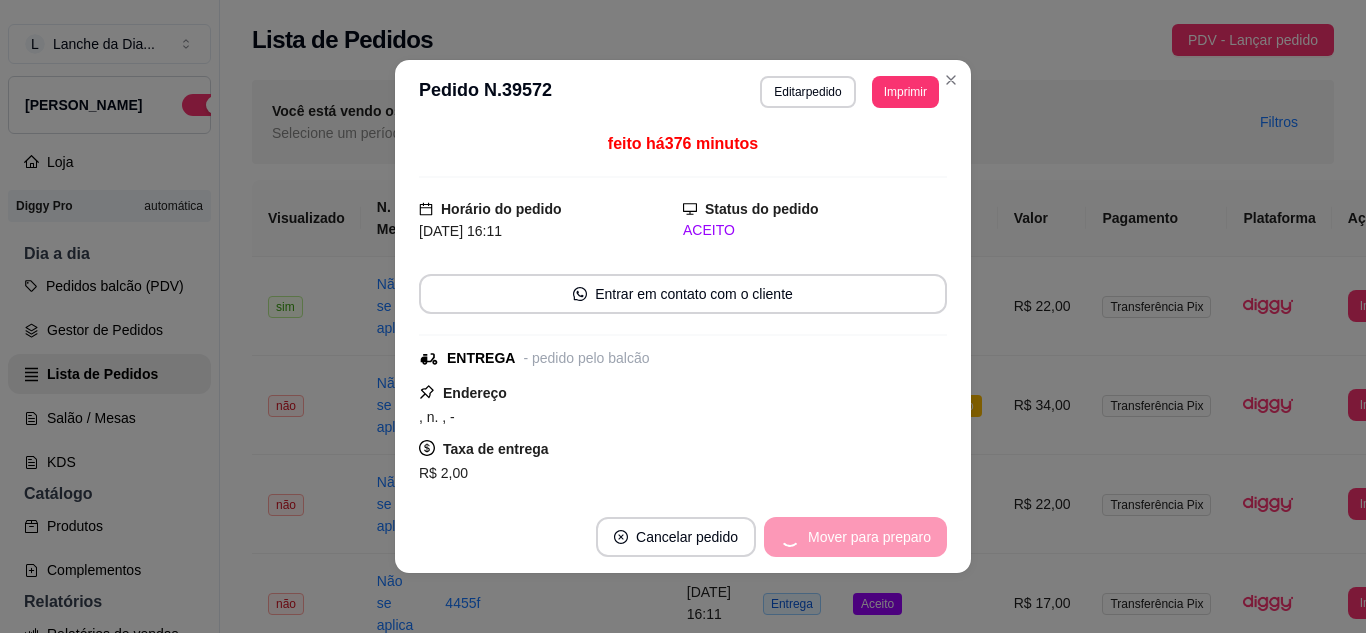 click on "Mover para preparo" at bounding box center [855, 537] 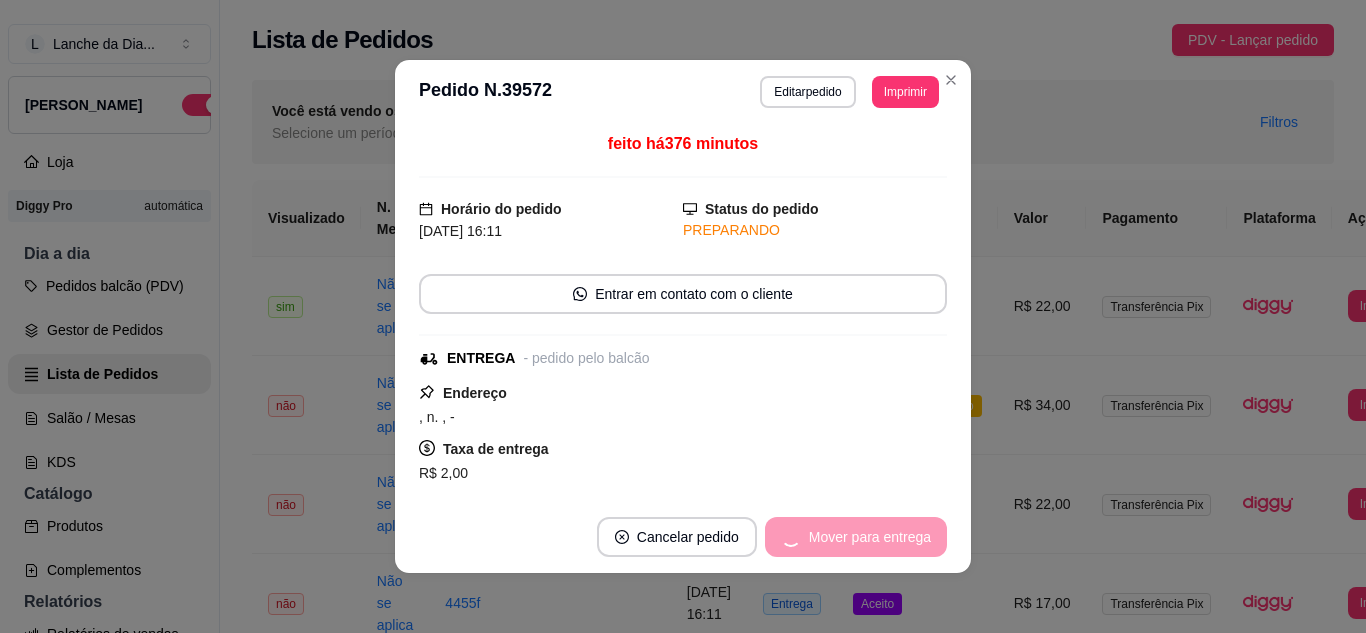 click on "Mover para entrega" at bounding box center [856, 537] 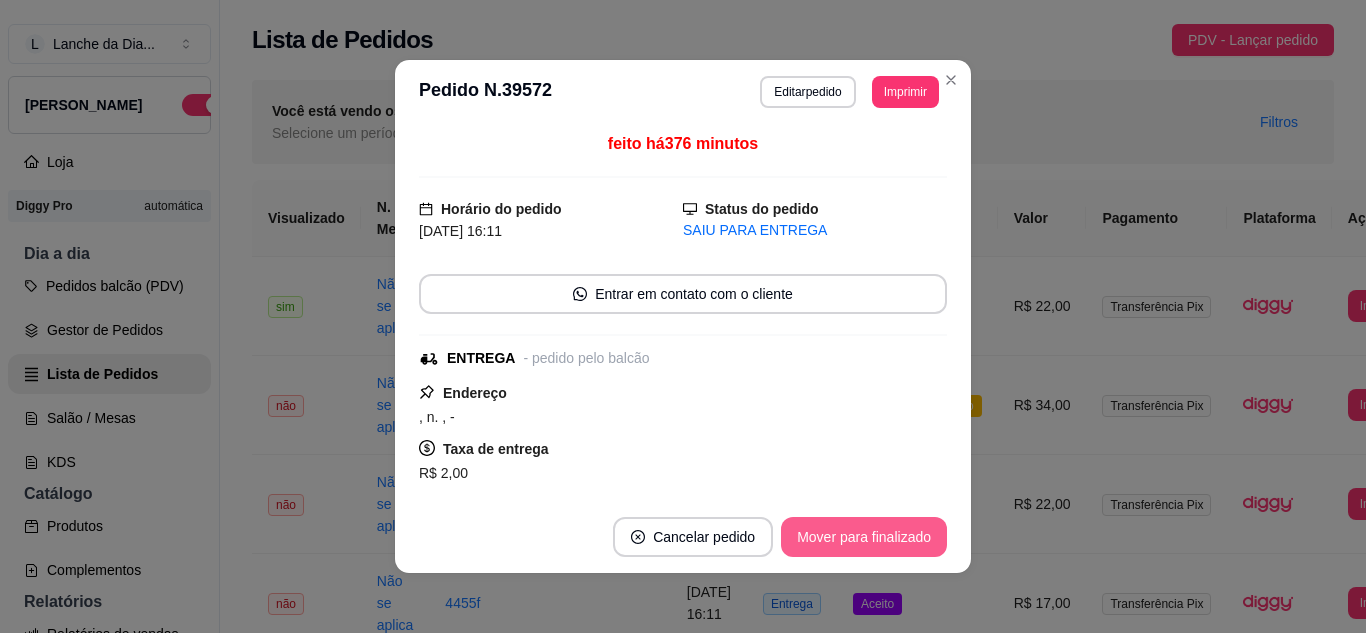click on "Mover para finalizado" at bounding box center (864, 537) 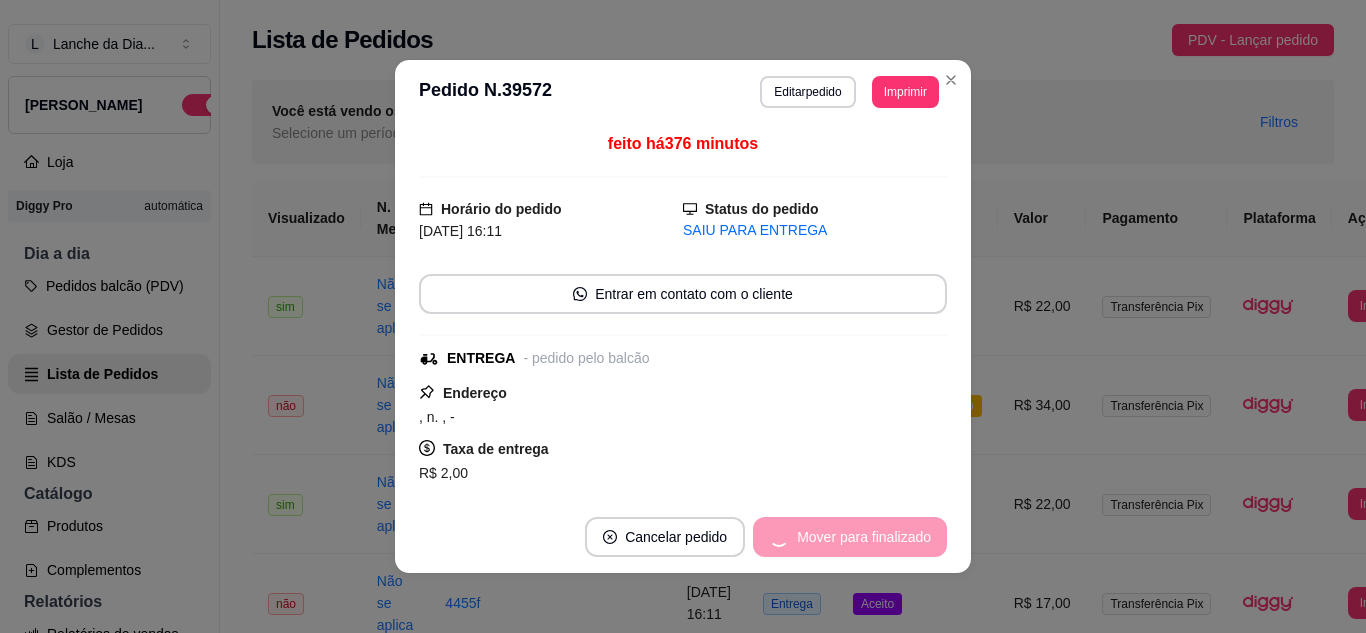 click on "Mover para finalizado" at bounding box center (850, 537) 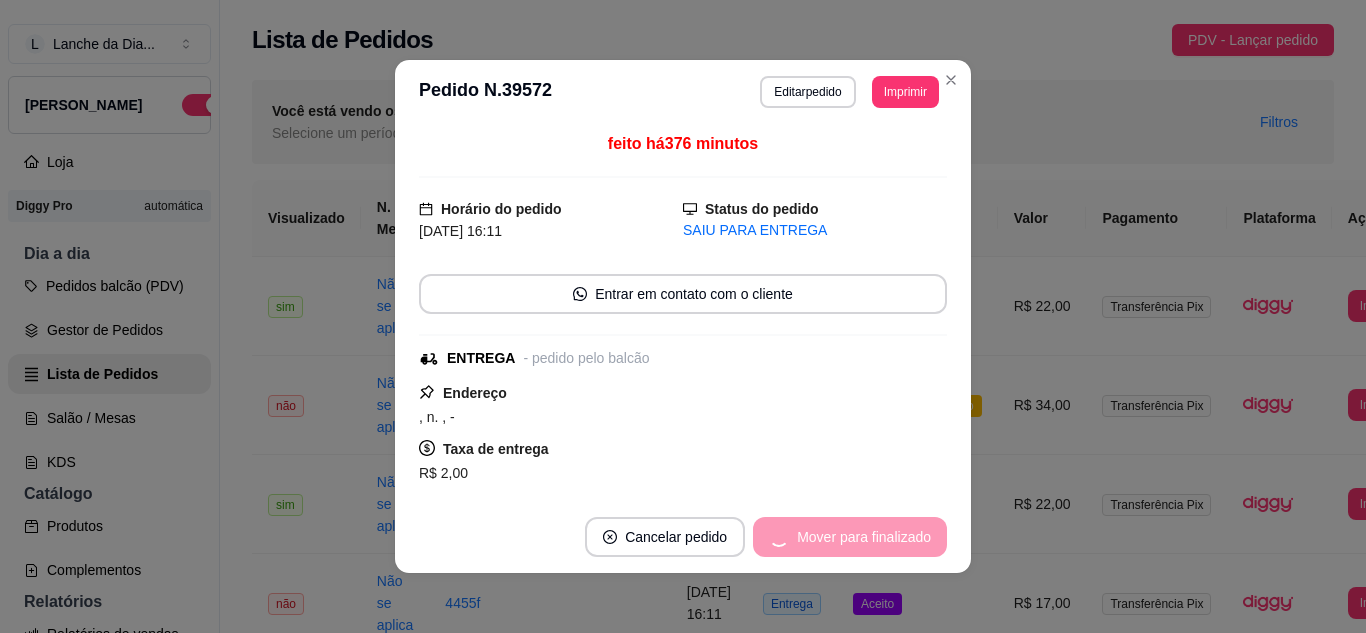 click on "Cancelar pedido" at bounding box center [665, 537] 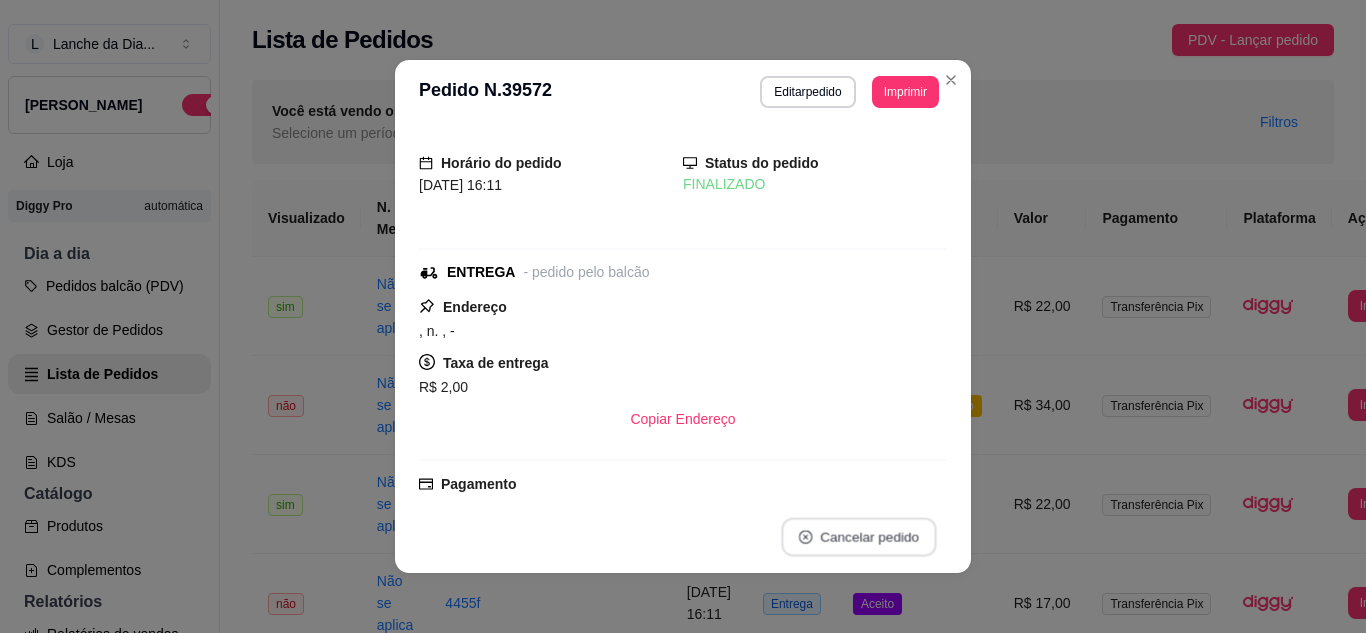 click on "Cancelar pedido" at bounding box center (858, 537) 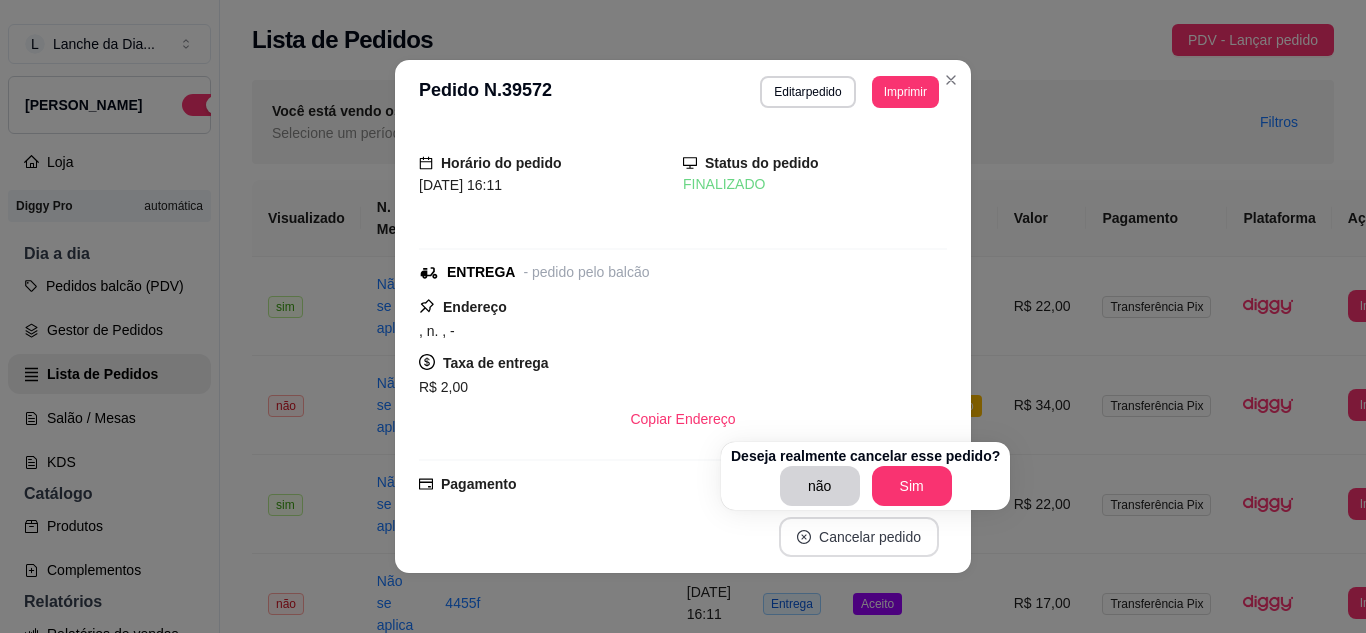 click on "Cancelar pedido" at bounding box center (859, 537) 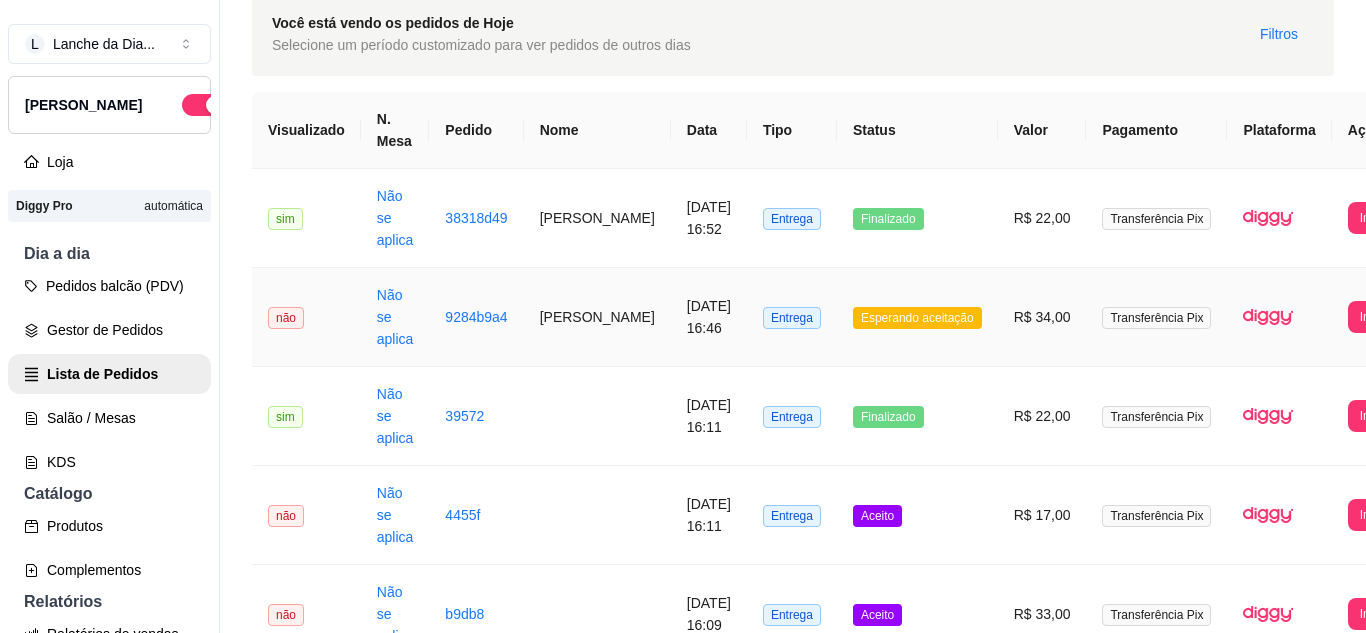 scroll, scrollTop: 95, scrollLeft: 0, axis: vertical 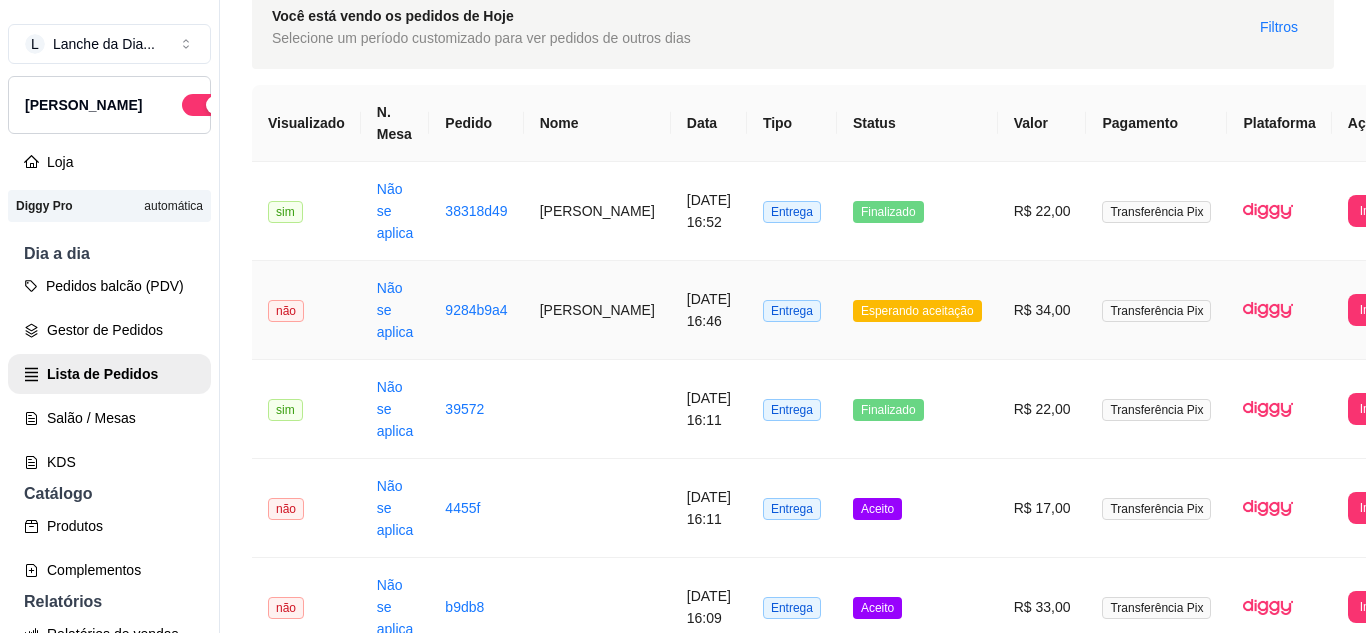 click on "Entrega" at bounding box center [792, 311] 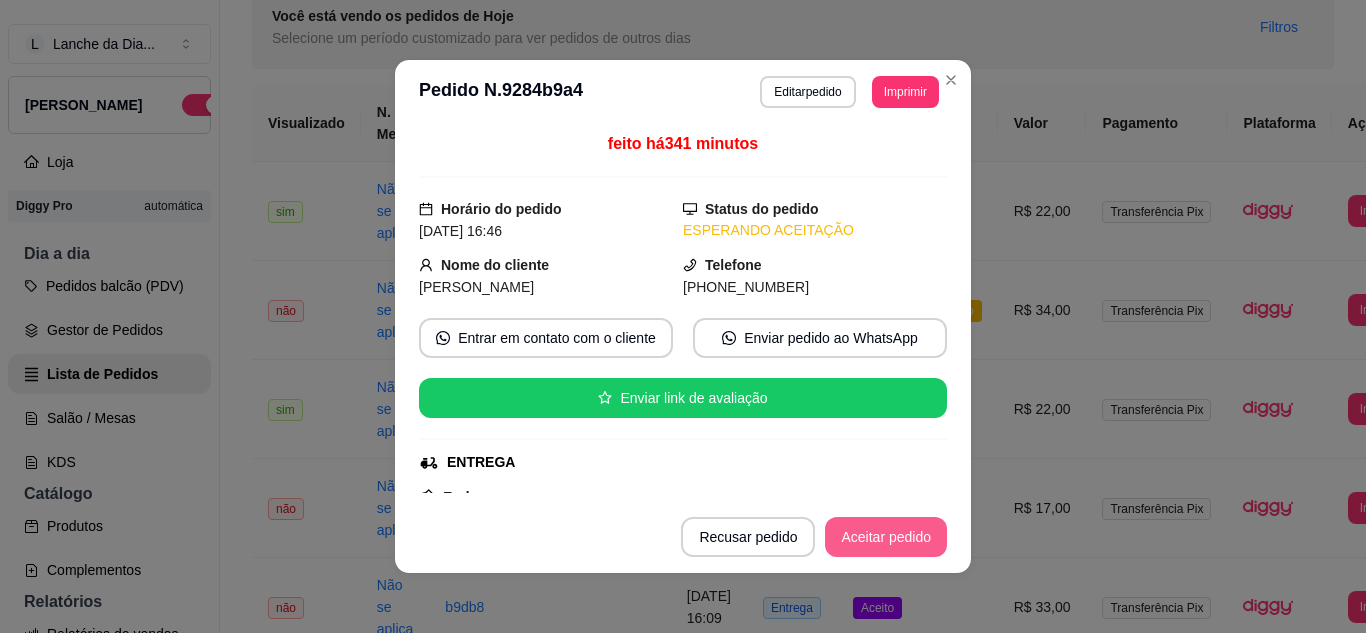 click on "Aceitar pedido" at bounding box center (886, 537) 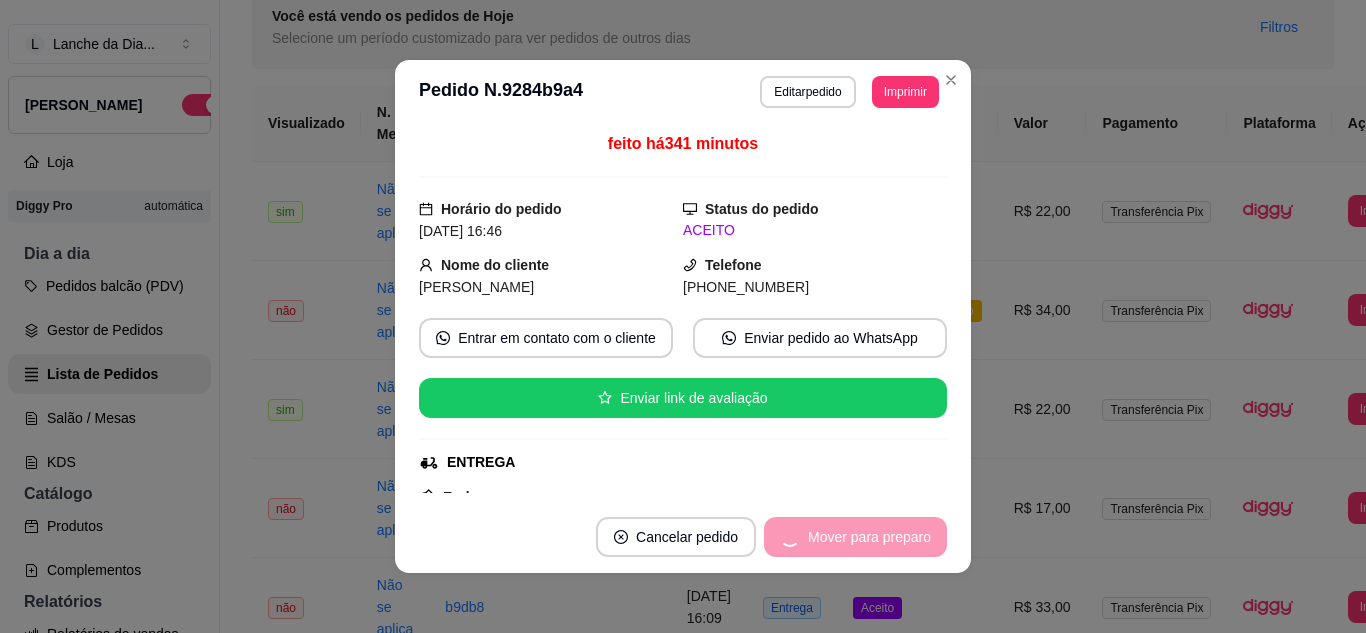 click on "Mover para preparo" at bounding box center [855, 537] 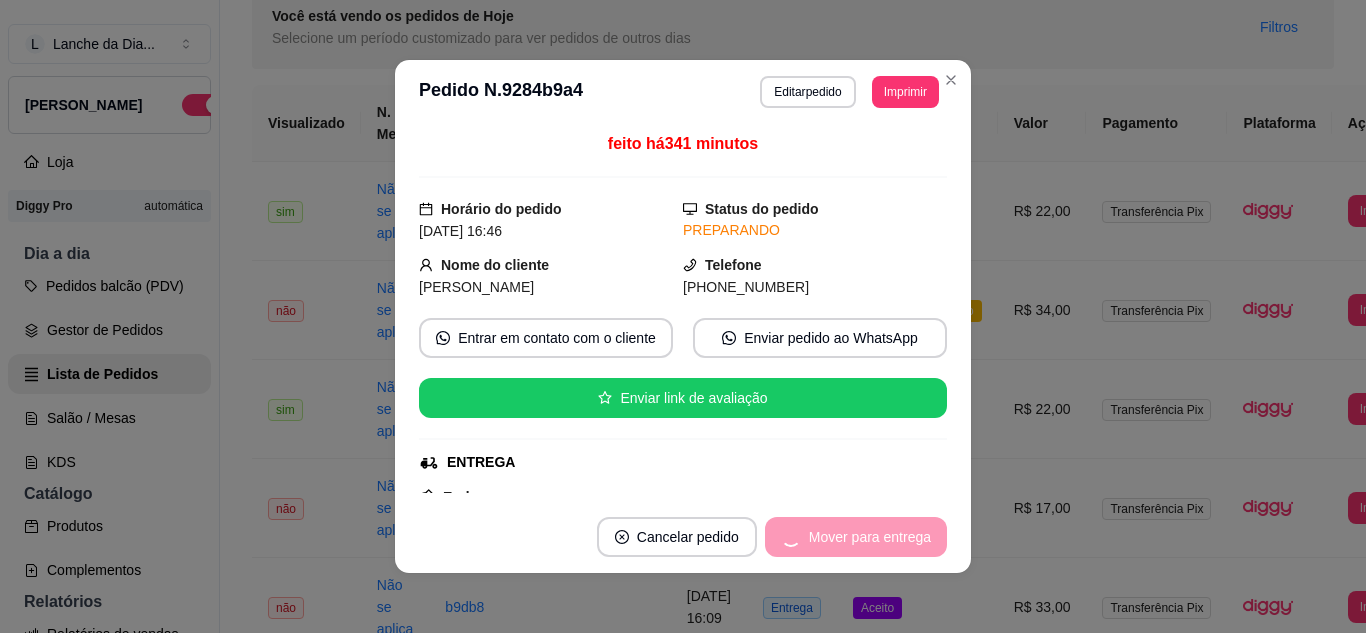 click on "Mover para entrega" at bounding box center (856, 537) 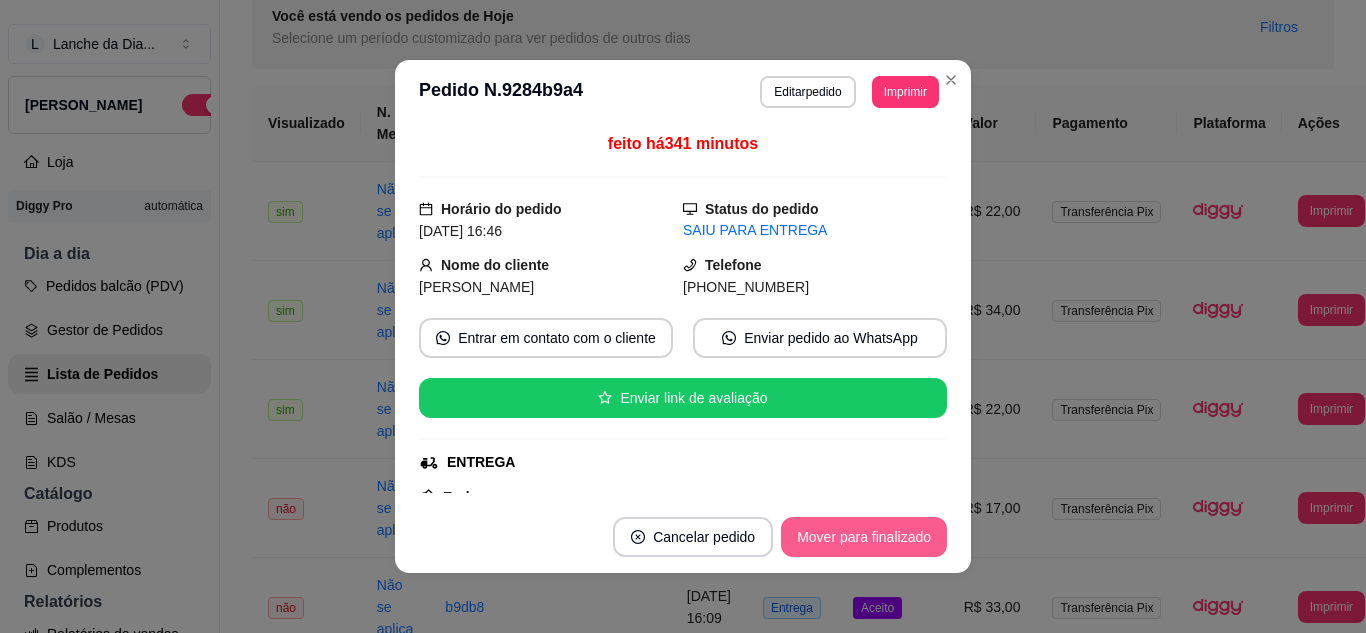 click on "Mover para finalizado" at bounding box center [864, 537] 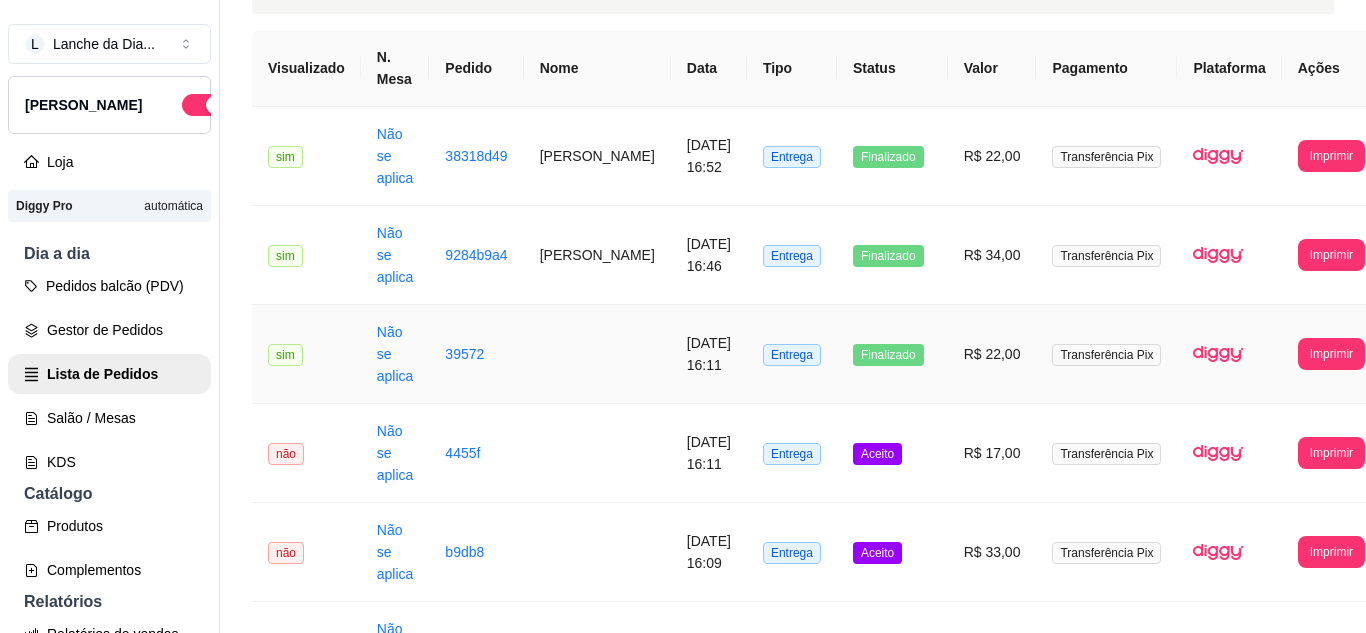 scroll, scrollTop: 154, scrollLeft: 0, axis: vertical 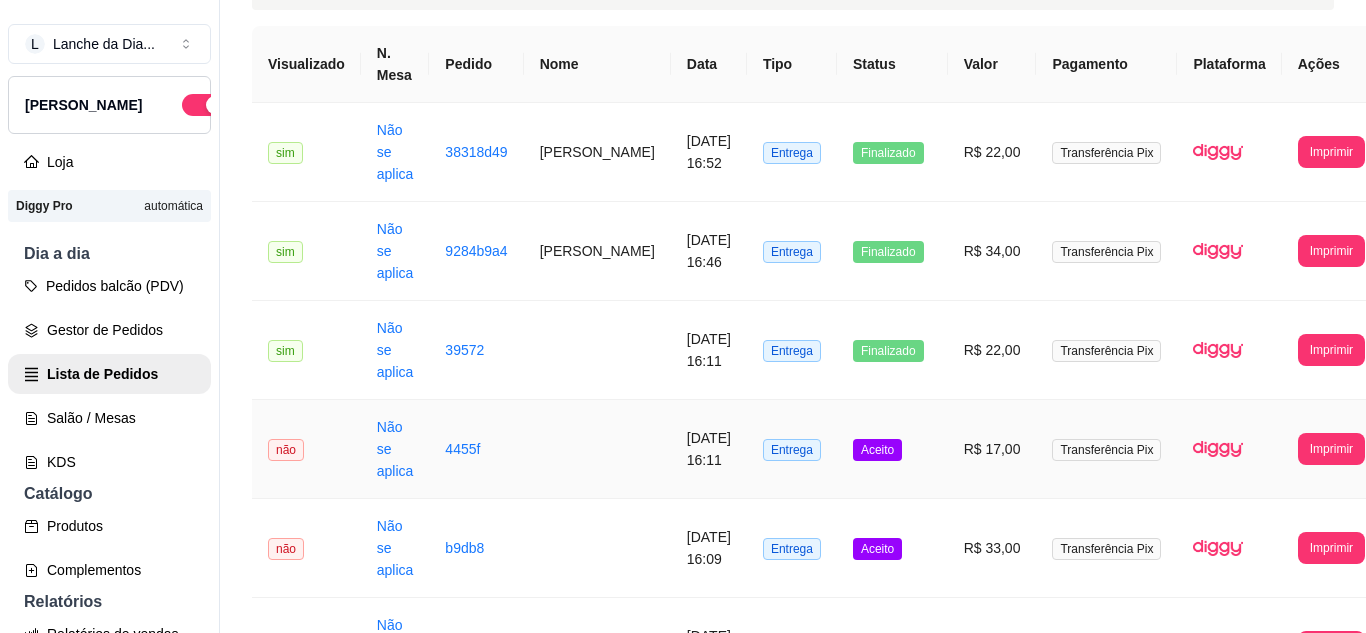 click on "[DATE] 16:11" at bounding box center (709, 449) 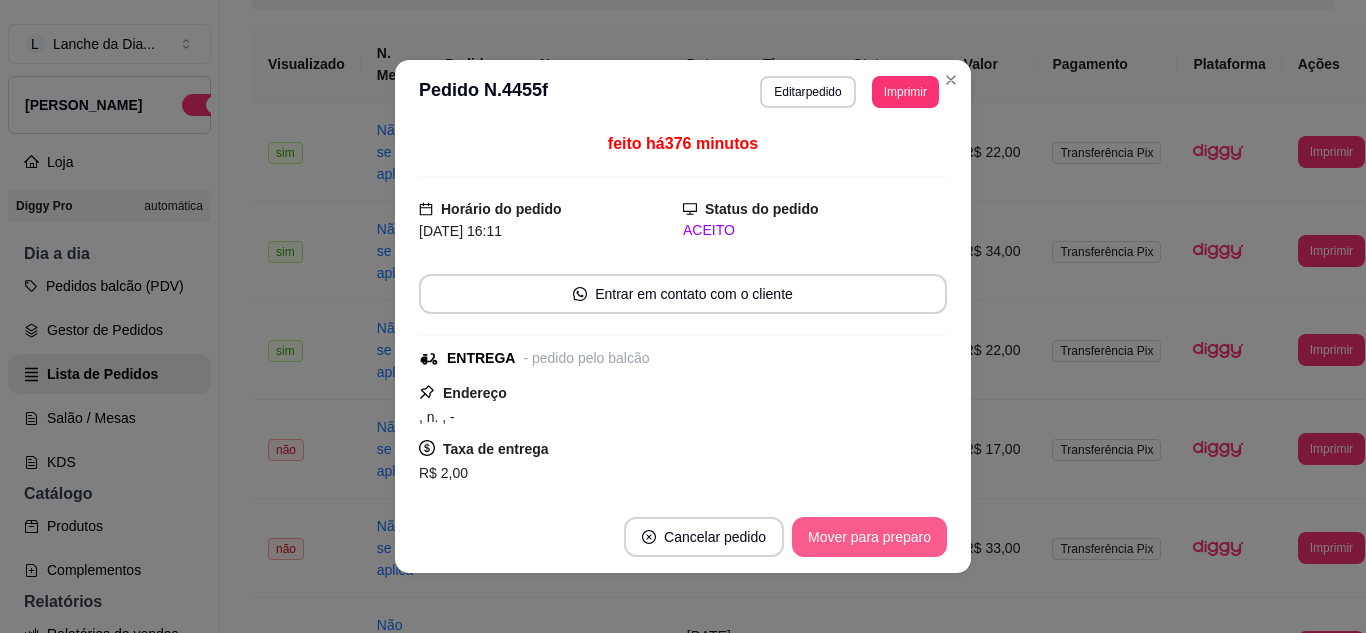 click on "Mover para preparo" at bounding box center [869, 537] 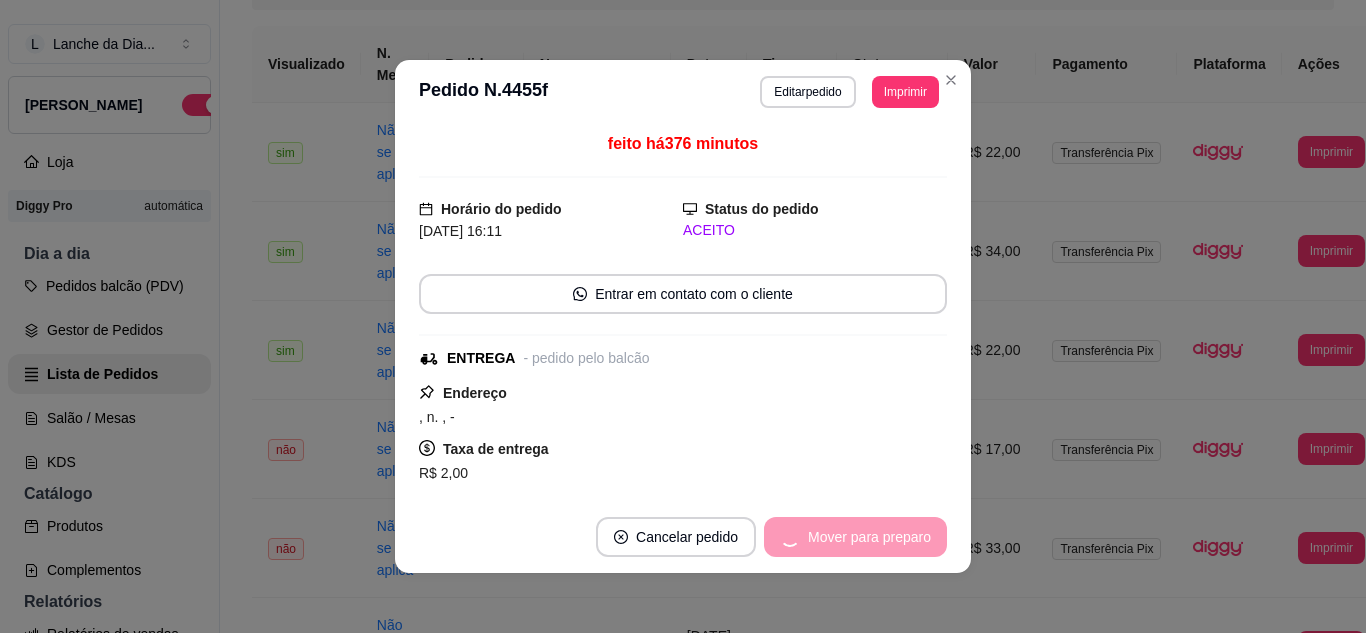 click on "Mover para preparo" at bounding box center (855, 537) 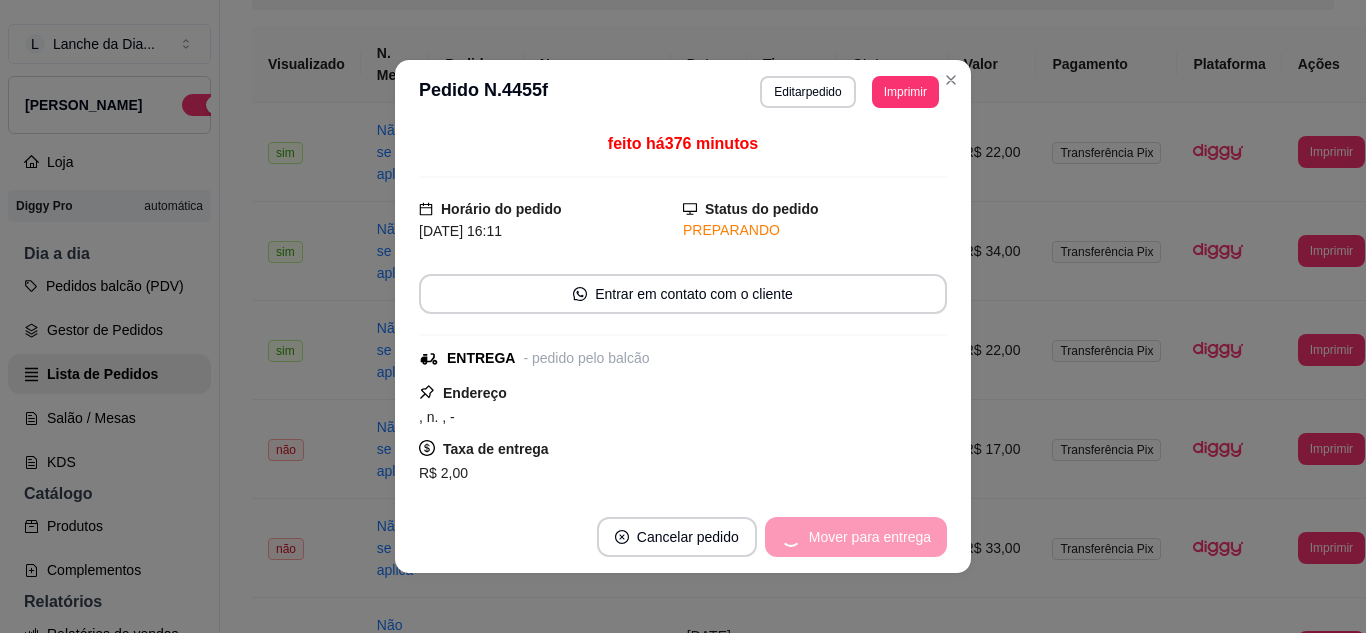 click on "Mover para entrega" at bounding box center [856, 537] 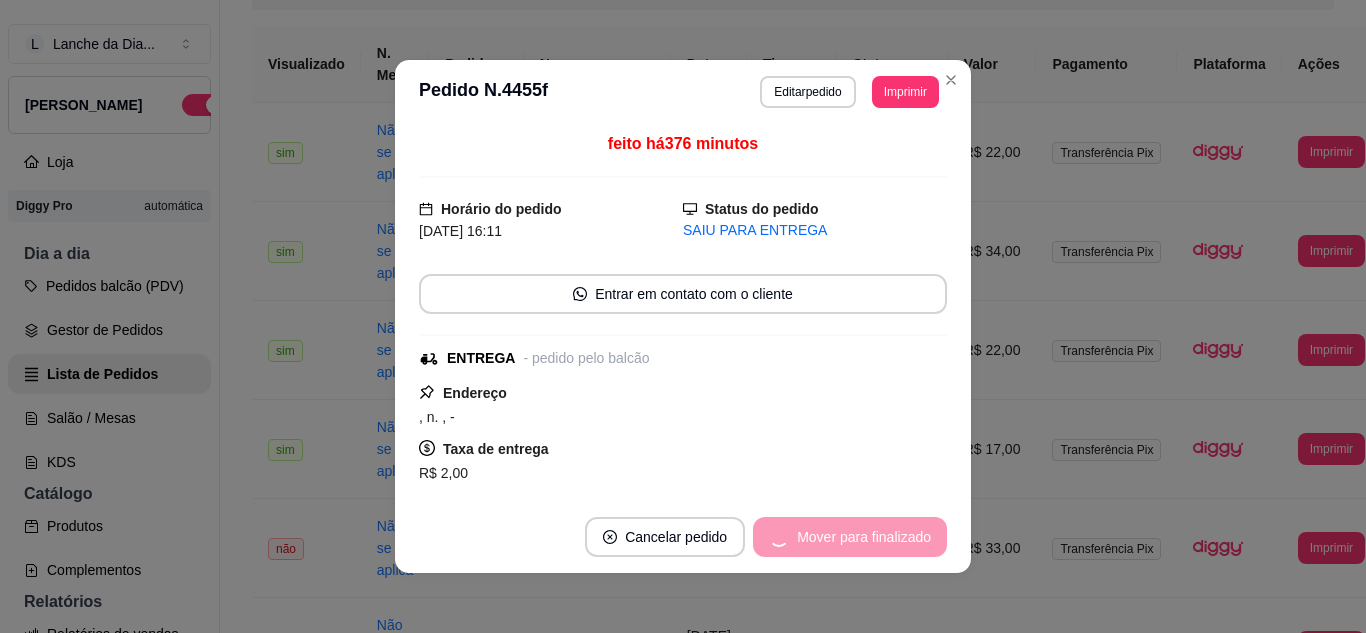 click on "Mover para finalizado" at bounding box center [850, 537] 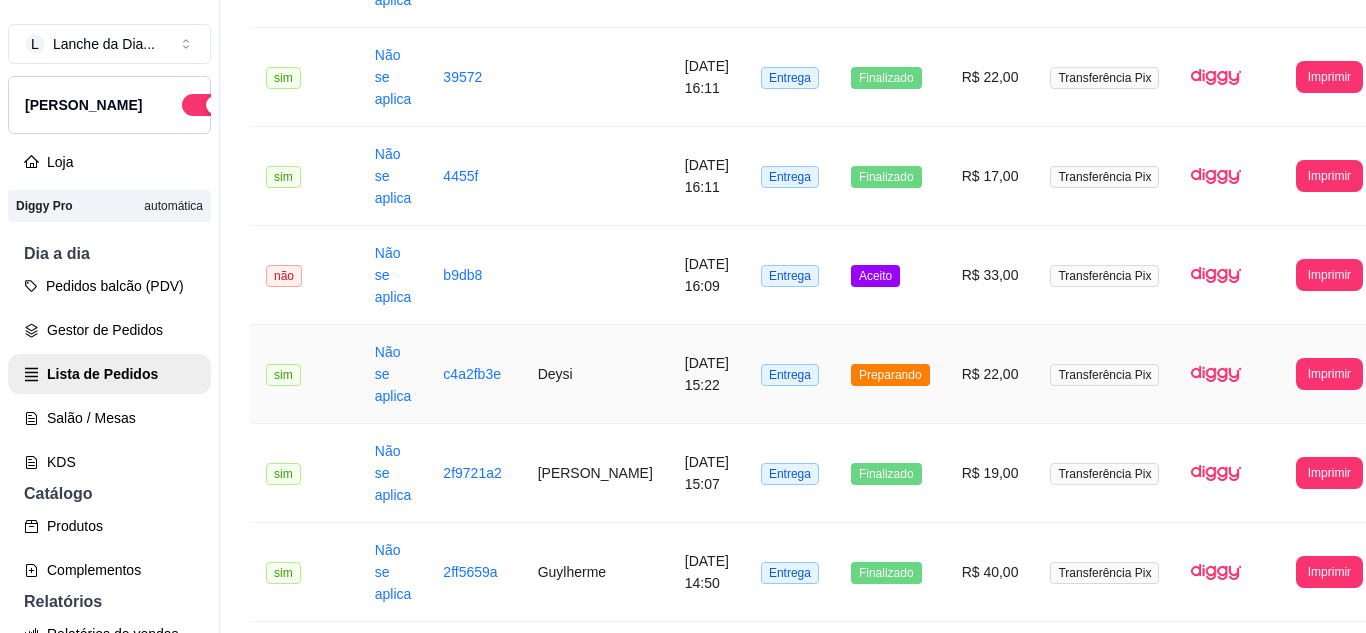 scroll, scrollTop: 437, scrollLeft: 2, axis: both 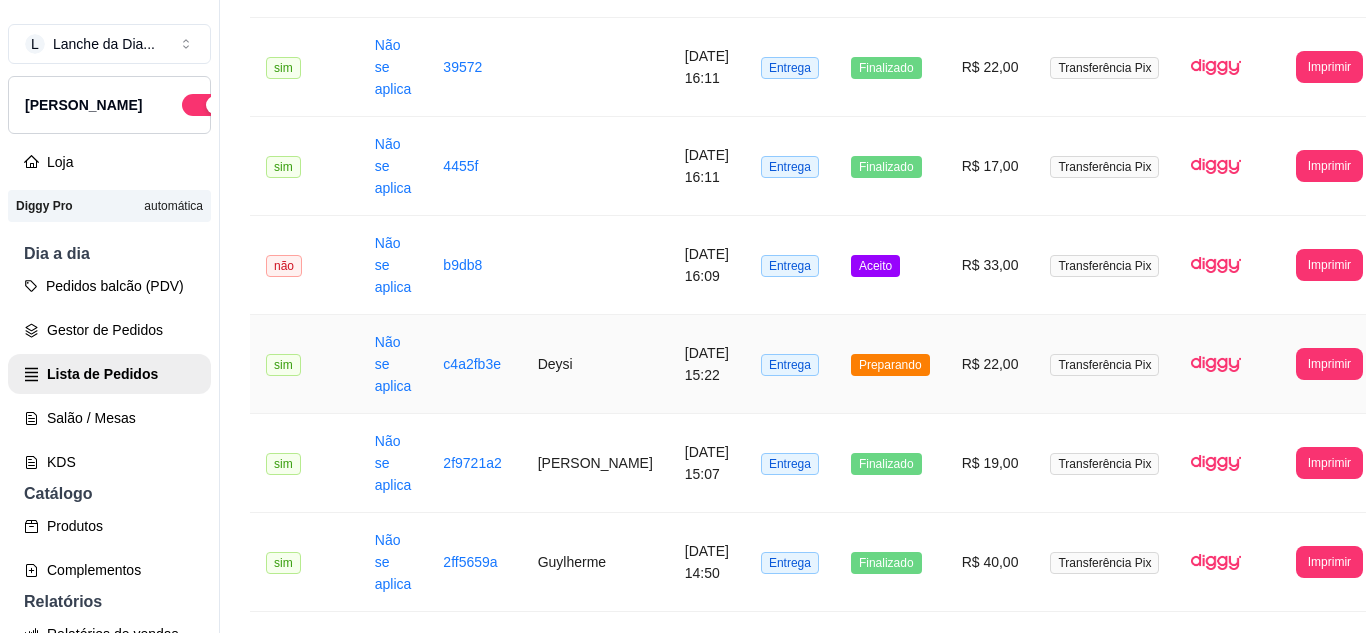 click on "[DATE] 15:22" at bounding box center [707, 364] 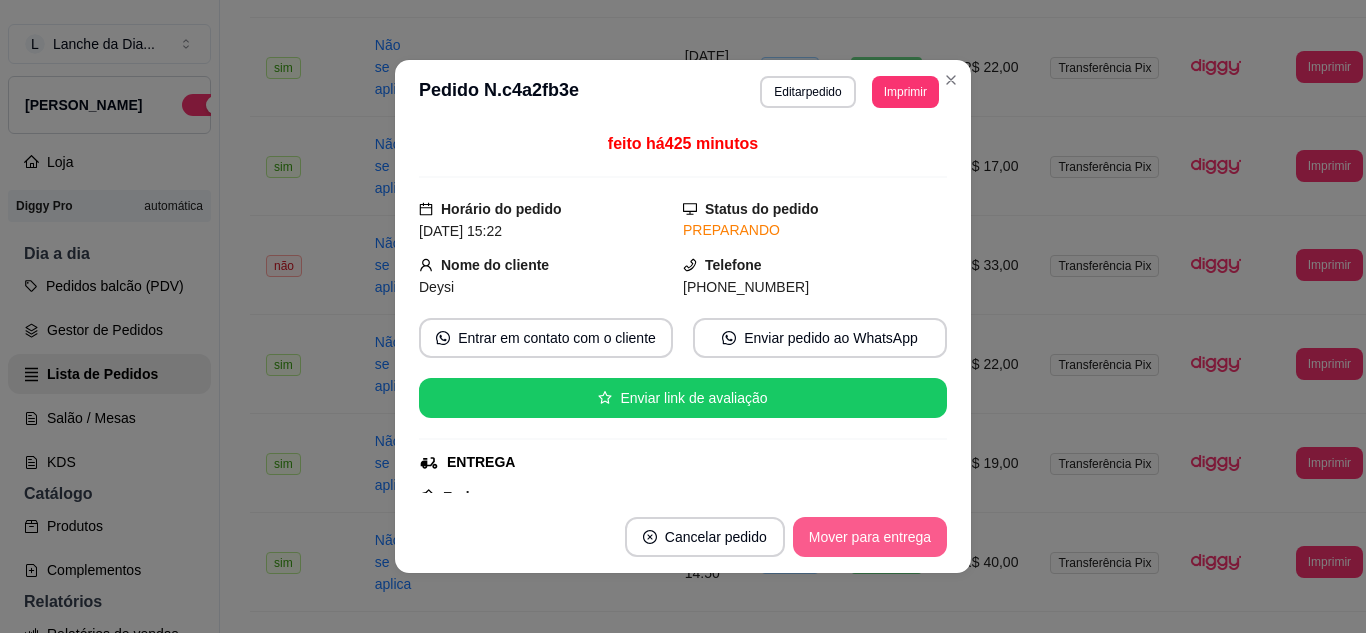 click on "Mover para entrega" at bounding box center (870, 537) 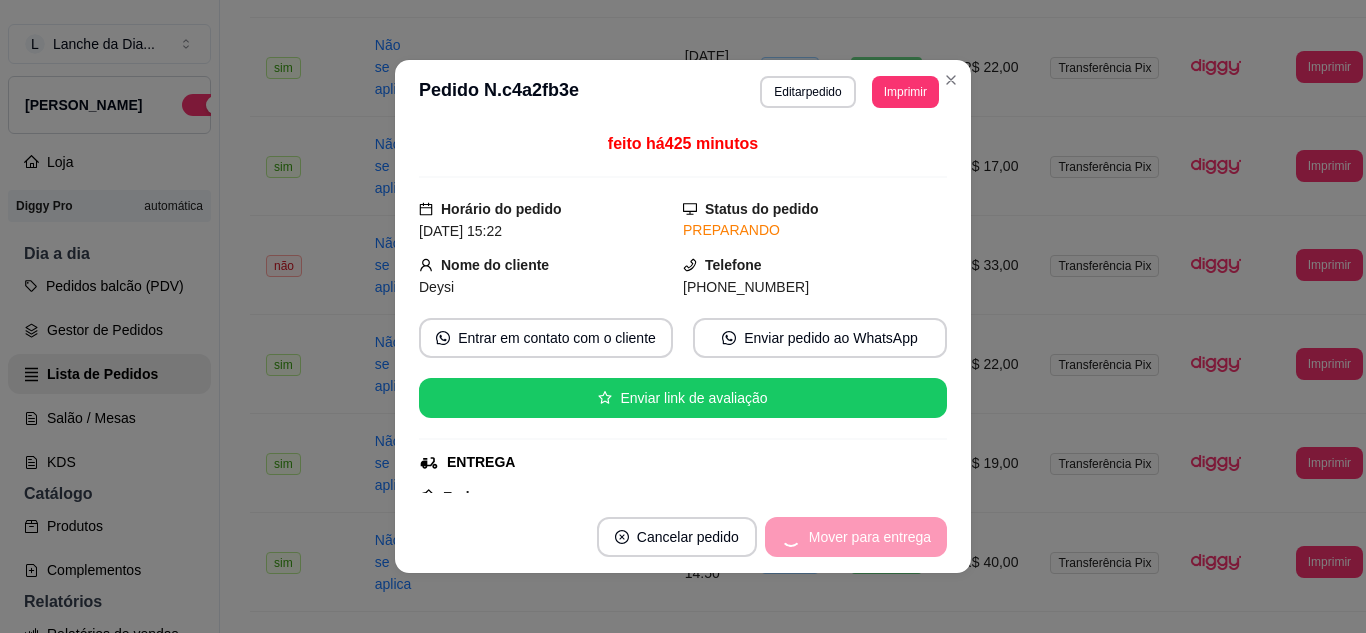 click on "Mover para entrega" at bounding box center [856, 537] 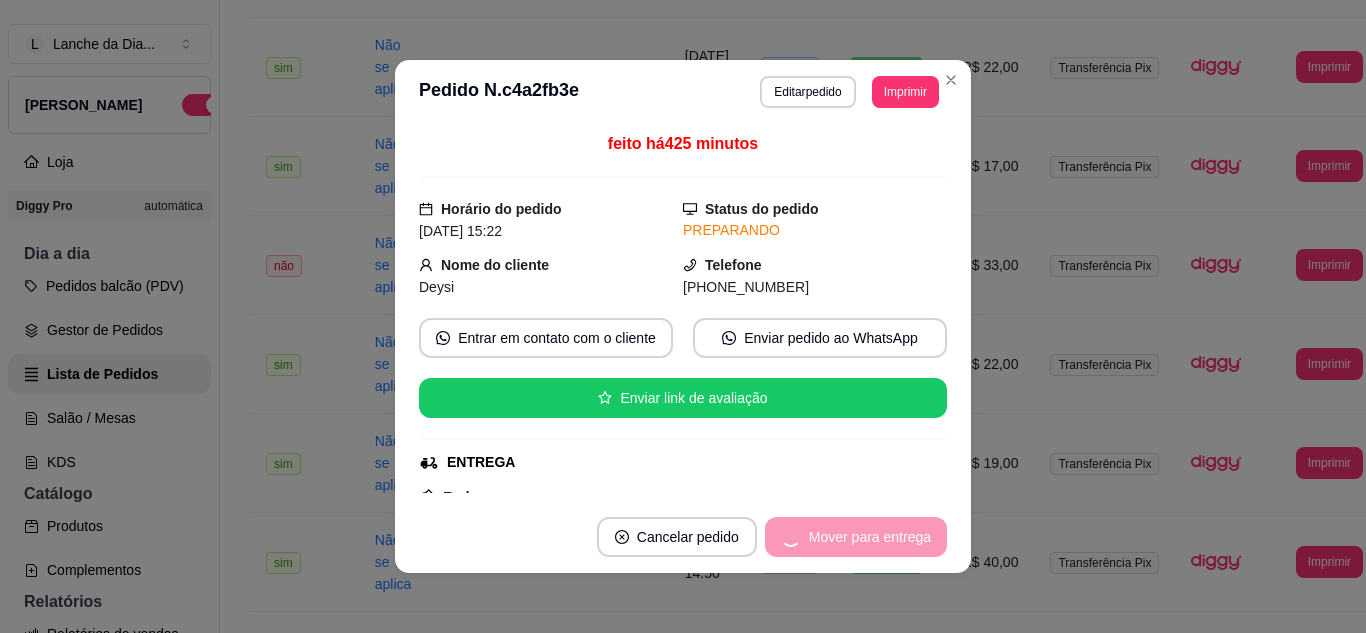 click on "Mover para entrega" at bounding box center [856, 537] 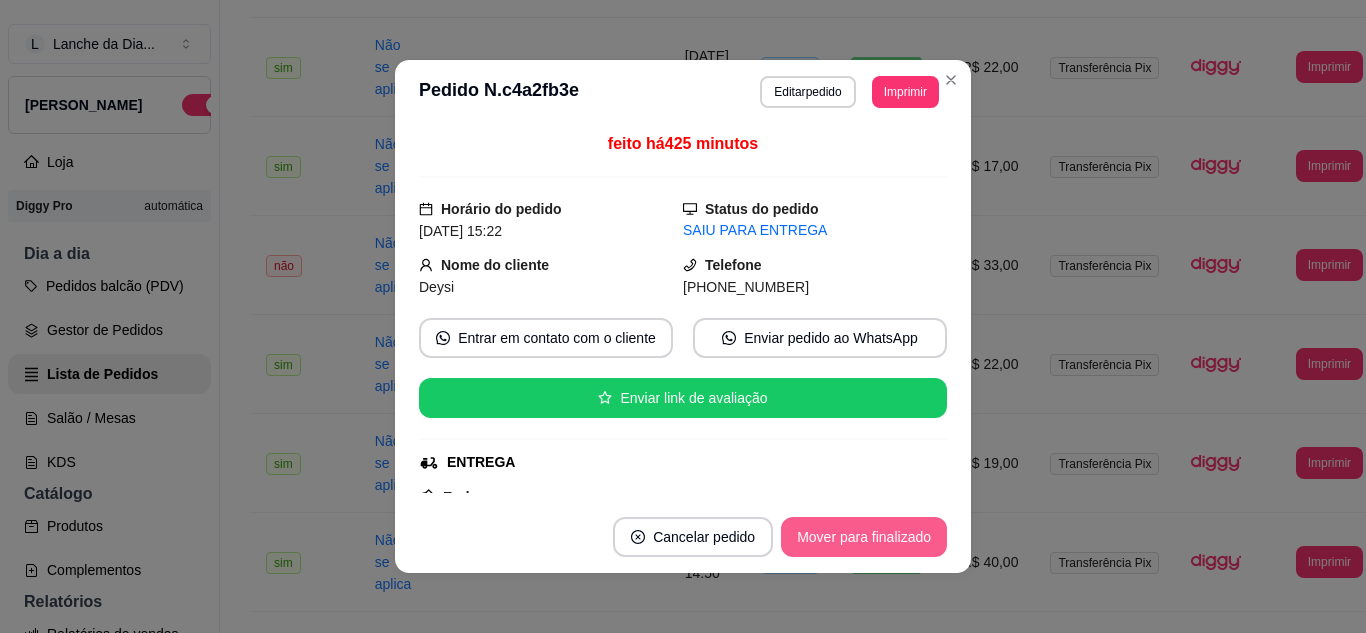 click on "Mover para finalizado" at bounding box center (864, 537) 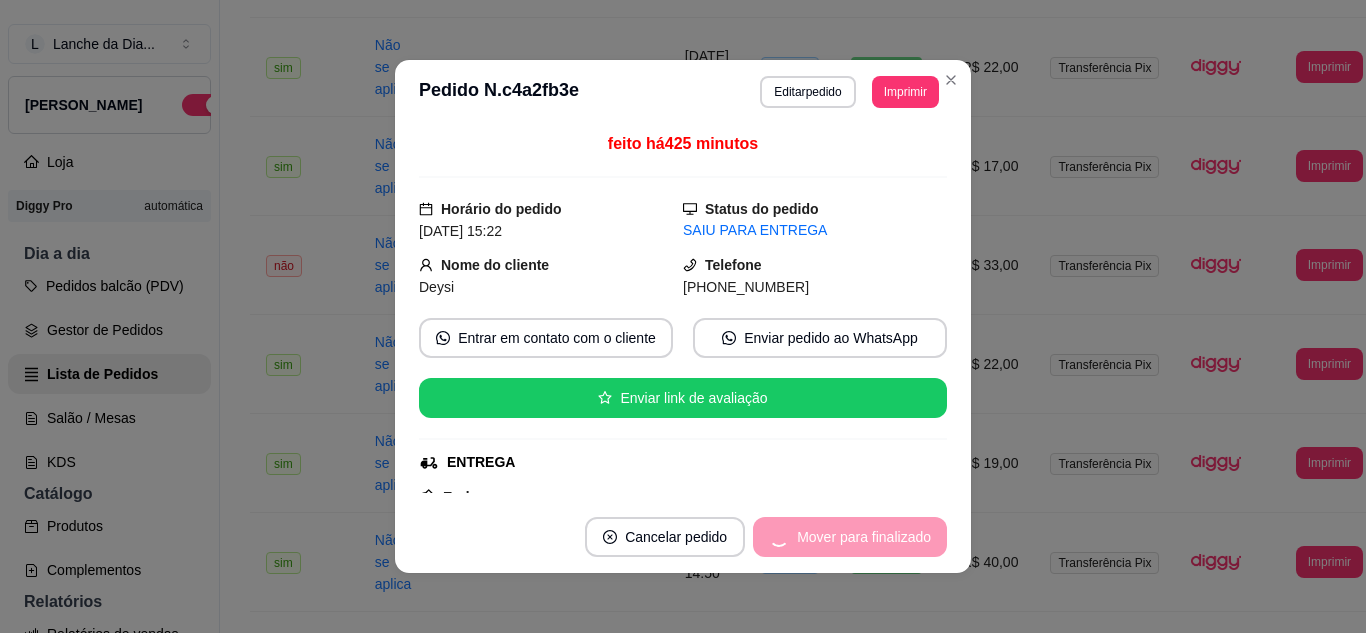 click on "Mover para finalizado" at bounding box center [850, 537] 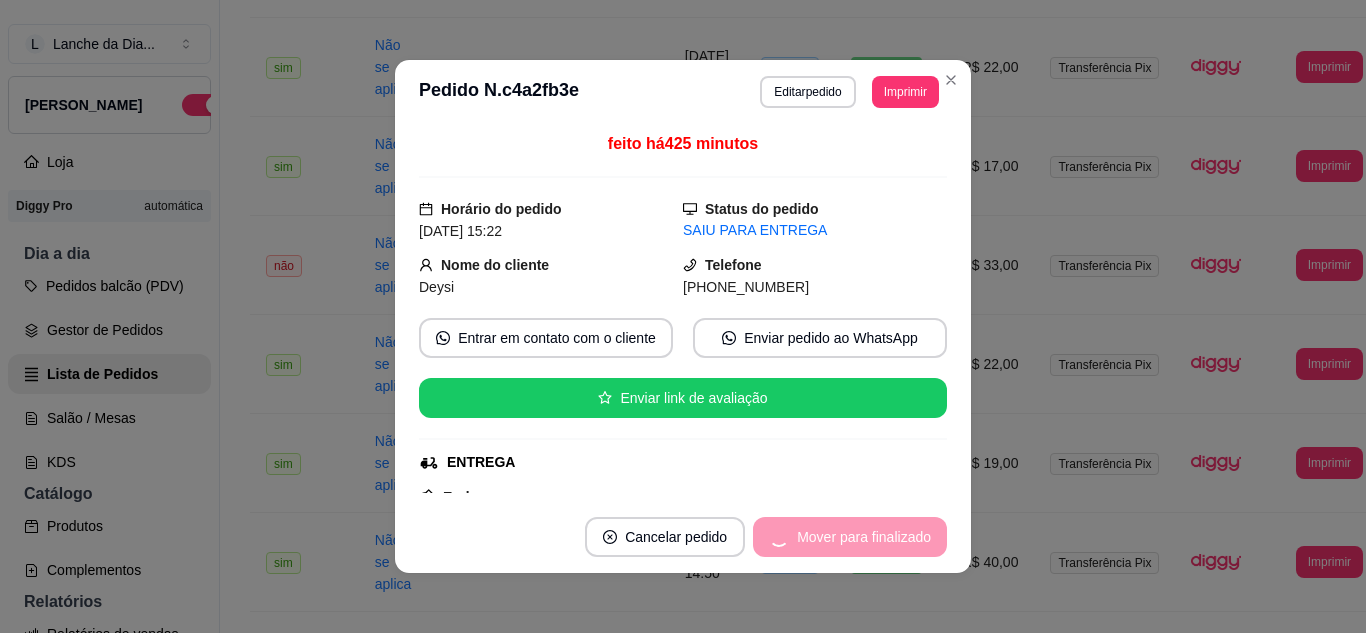 click on "Mover para finalizado" at bounding box center [850, 537] 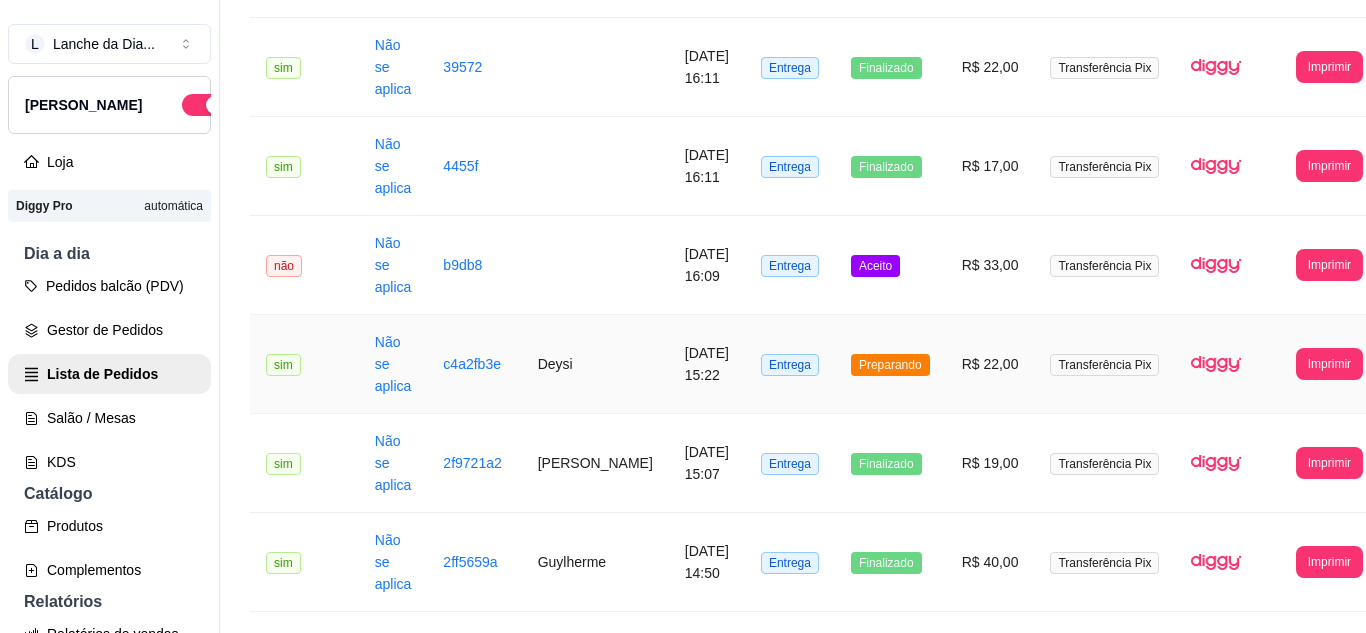 click on "Deysi" at bounding box center (595, 364) 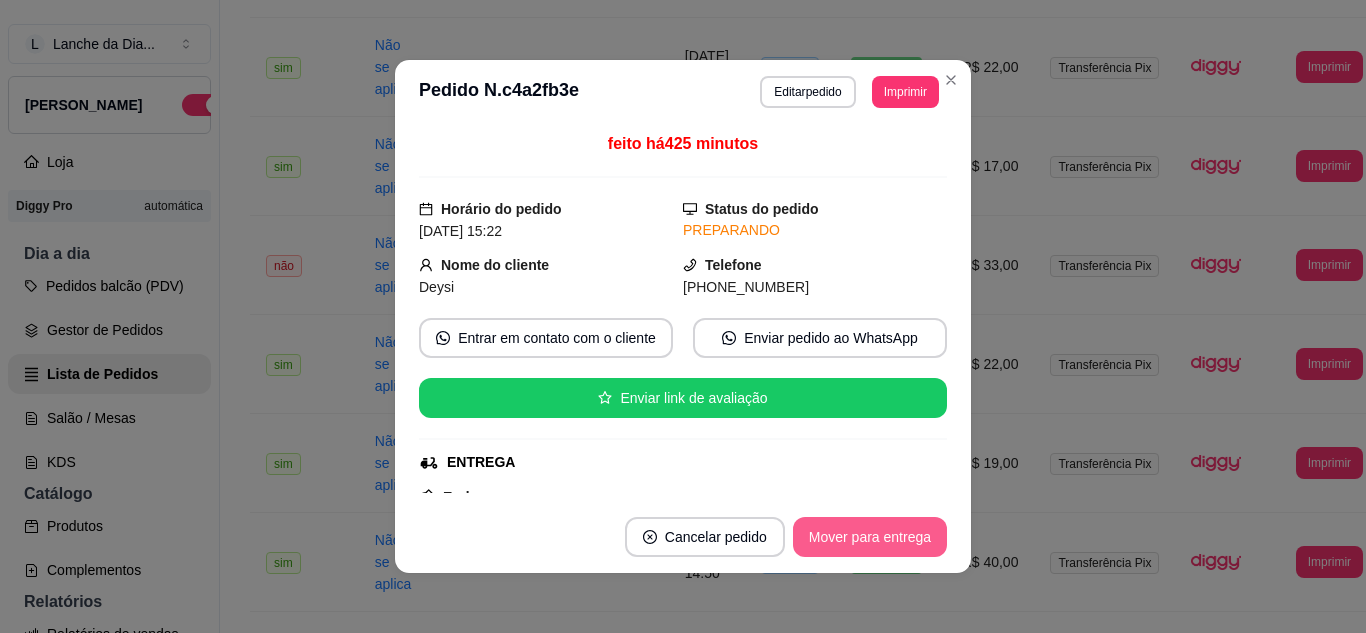 click on "Mover para entrega" at bounding box center (870, 537) 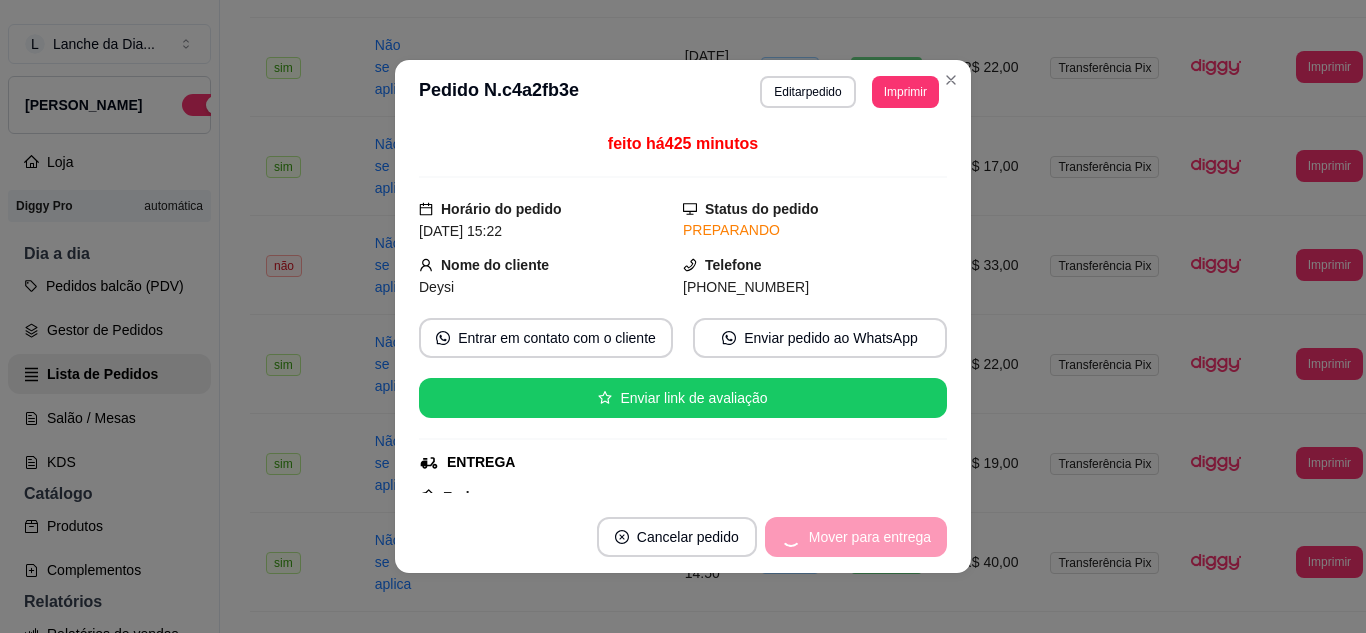 click on "Mover para entrega" at bounding box center [856, 537] 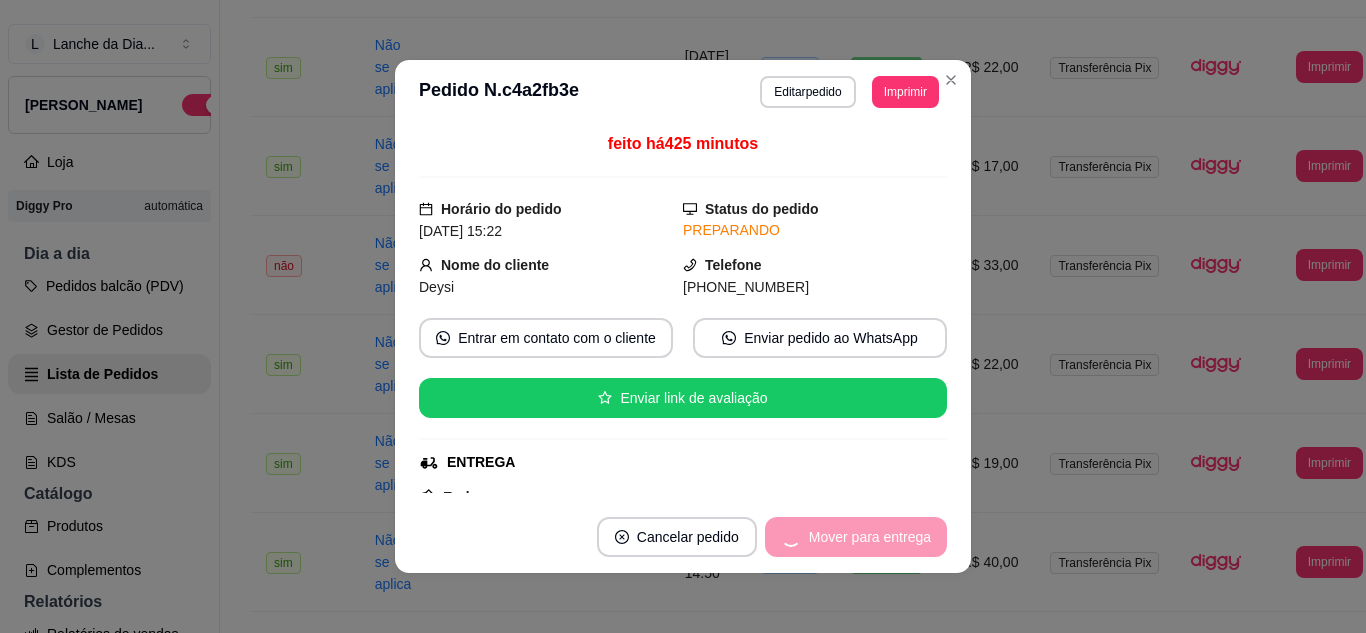 click on "Mover para entrega" at bounding box center [856, 537] 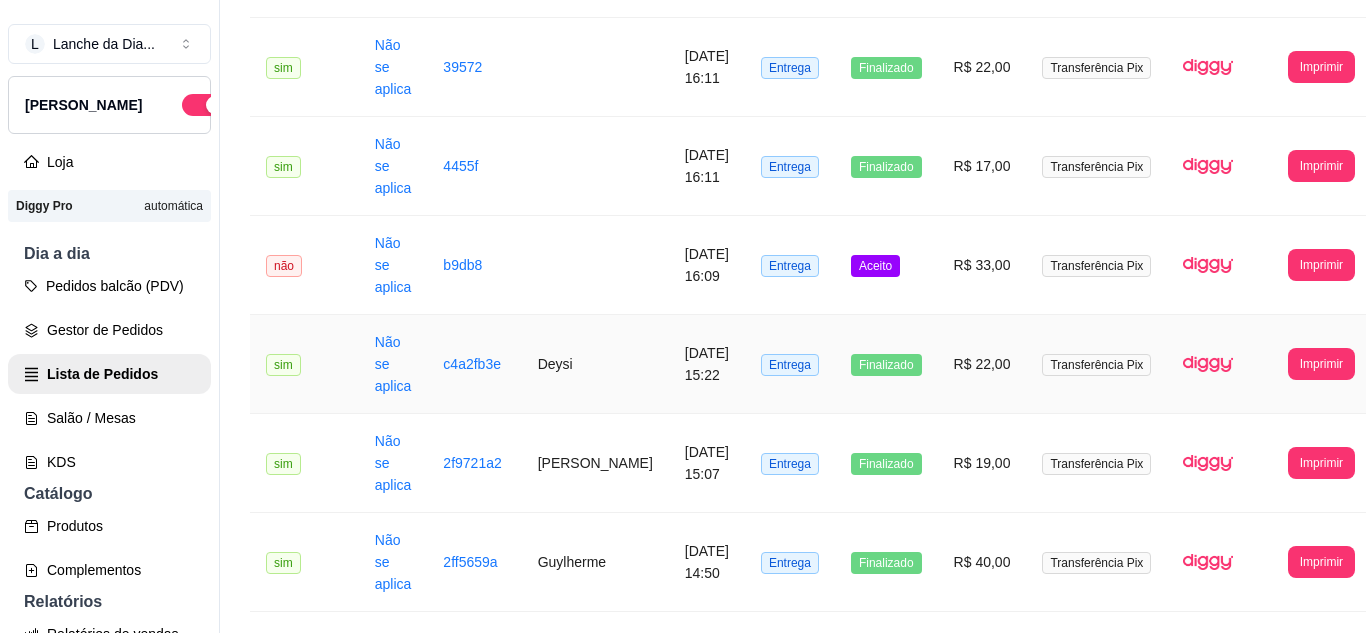 scroll, scrollTop: 437, scrollLeft: 0, axis: vertical 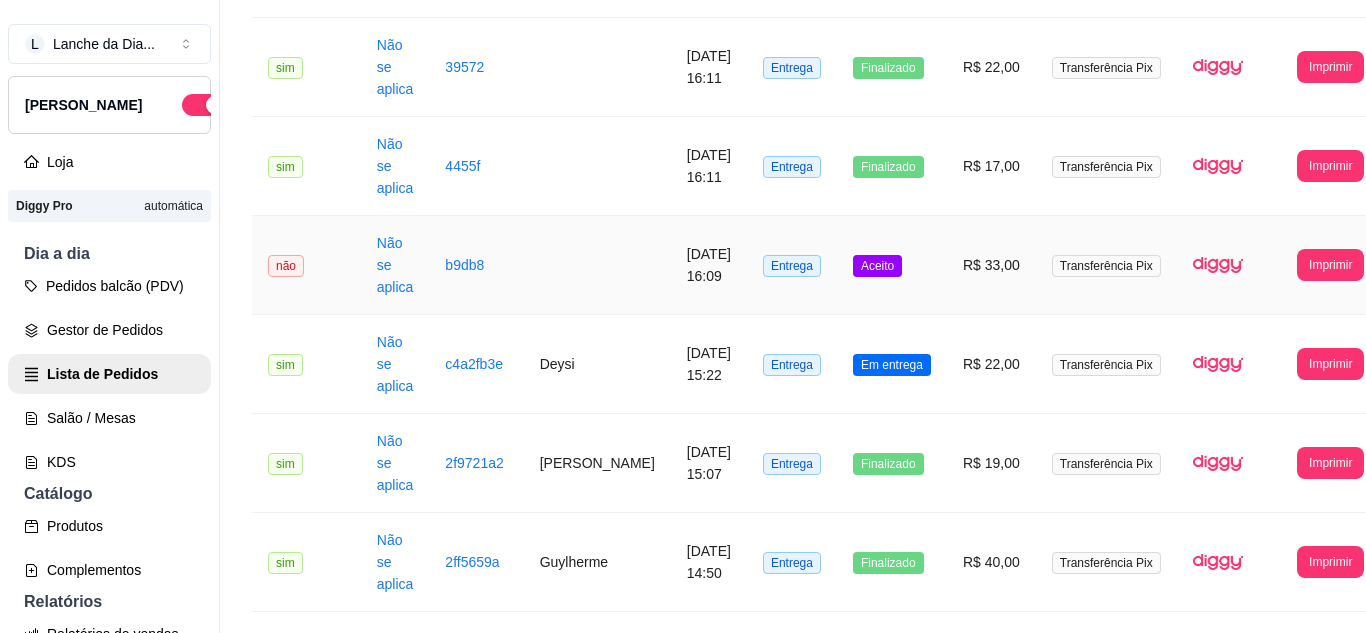 click on "[DATE] 16:09" at bounding box center [709, 265] 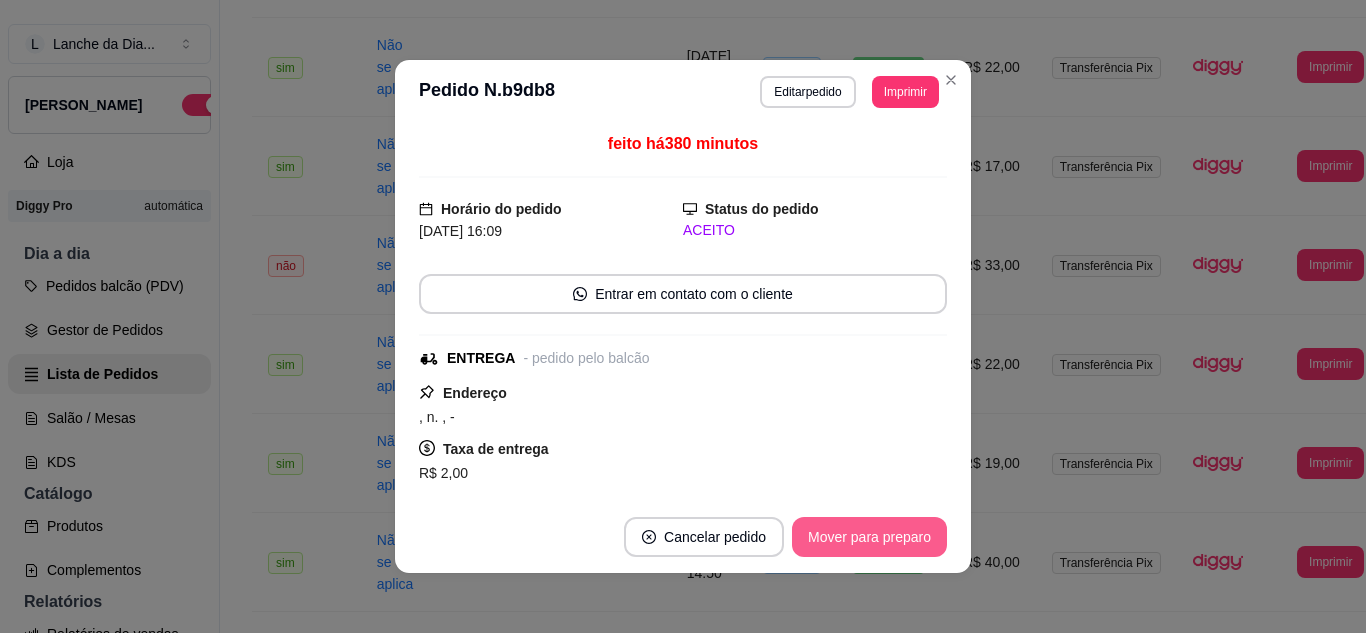 click on "Mover para preparo" at bounding box center (869, 537) 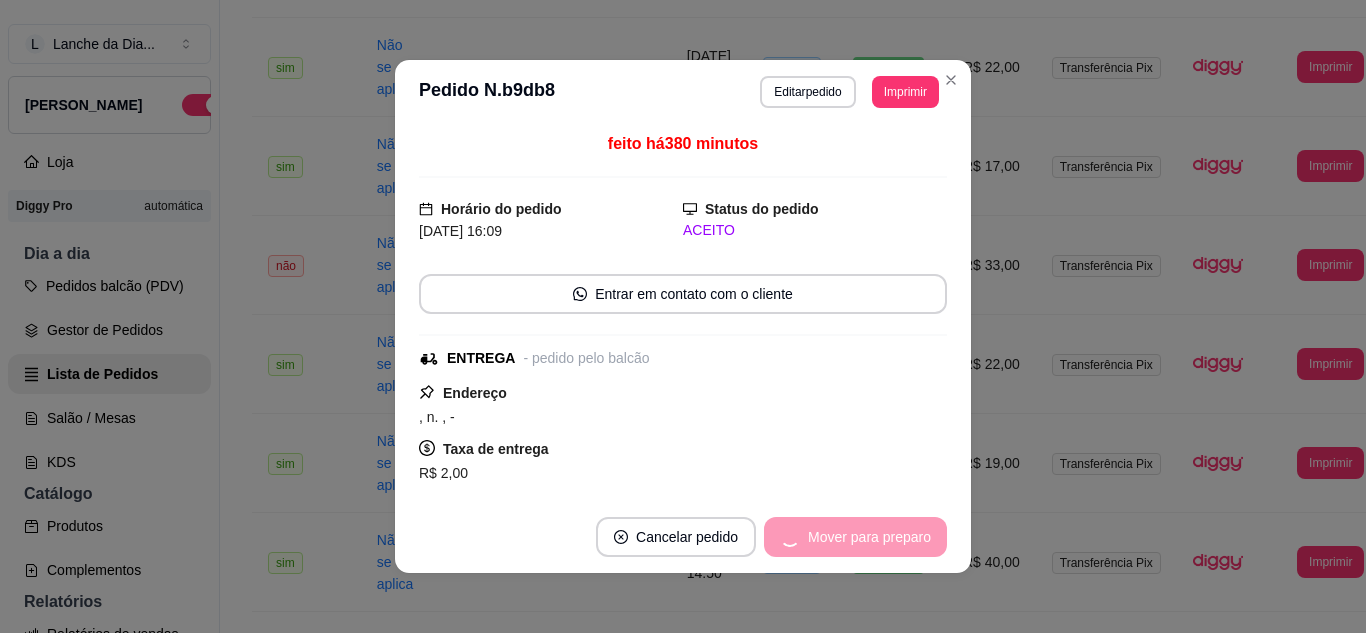 click on "Mover para preparo" at bounding box center (855, 537) 